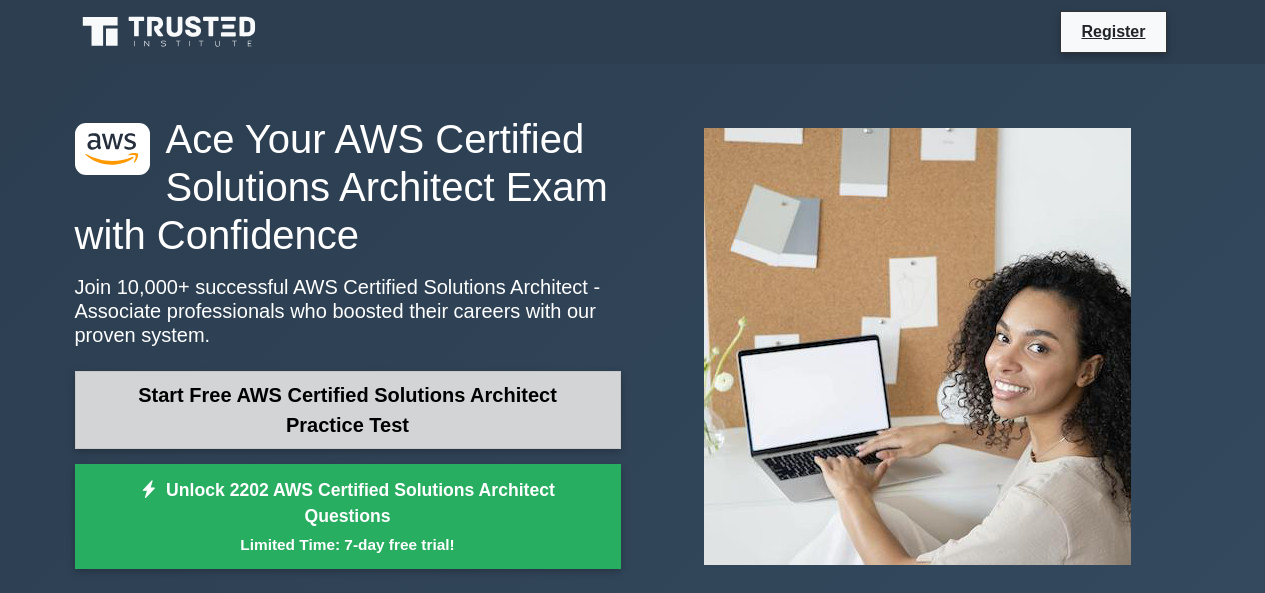 scroll, scrollTop: 0, scrollLeft: 0, axis: both 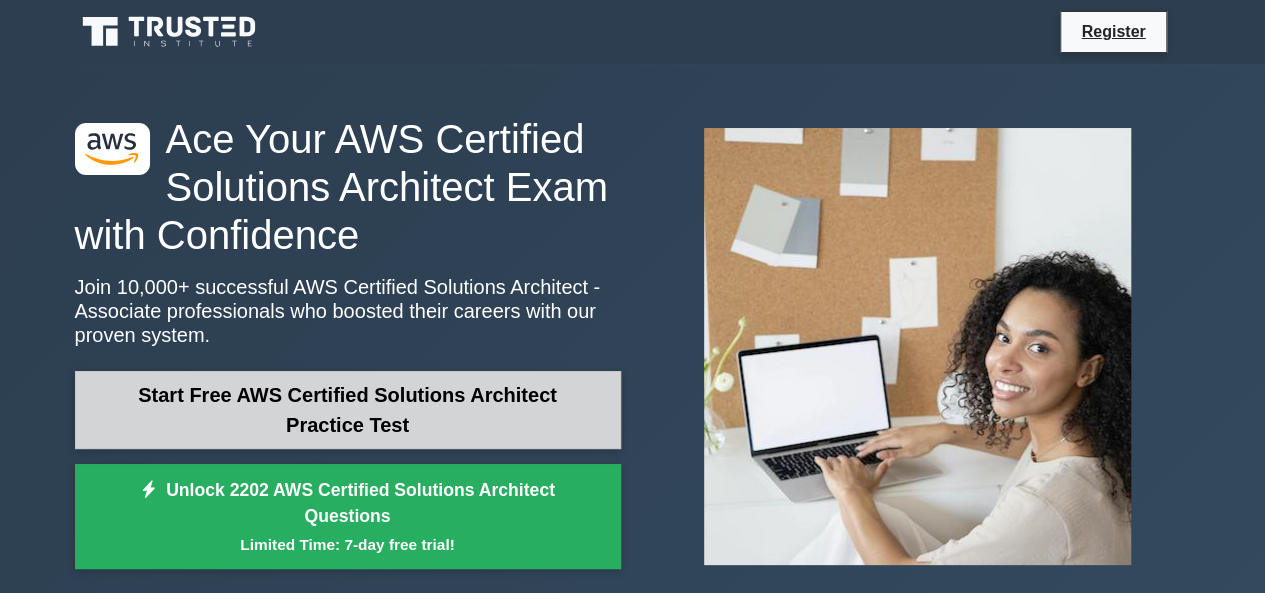 click on "Start Free AWS Certified Solutions Architect Practice Test" at bounding box center [348, 410] 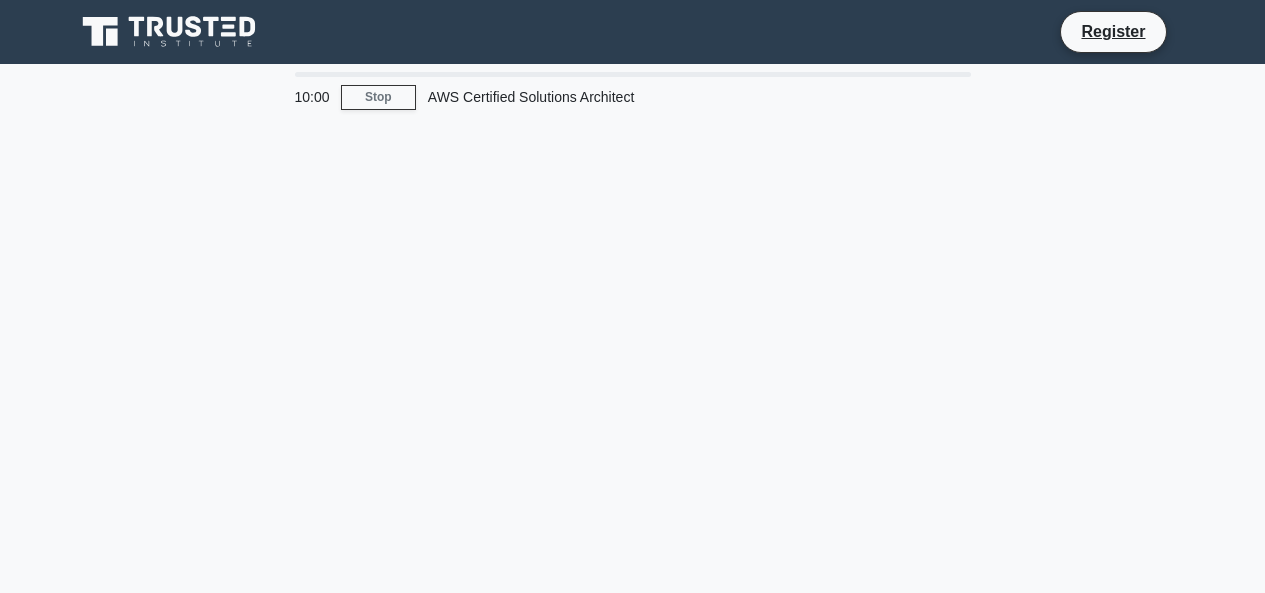 scroll, scrollTop: 0, scrollLeft: 0, axis: both 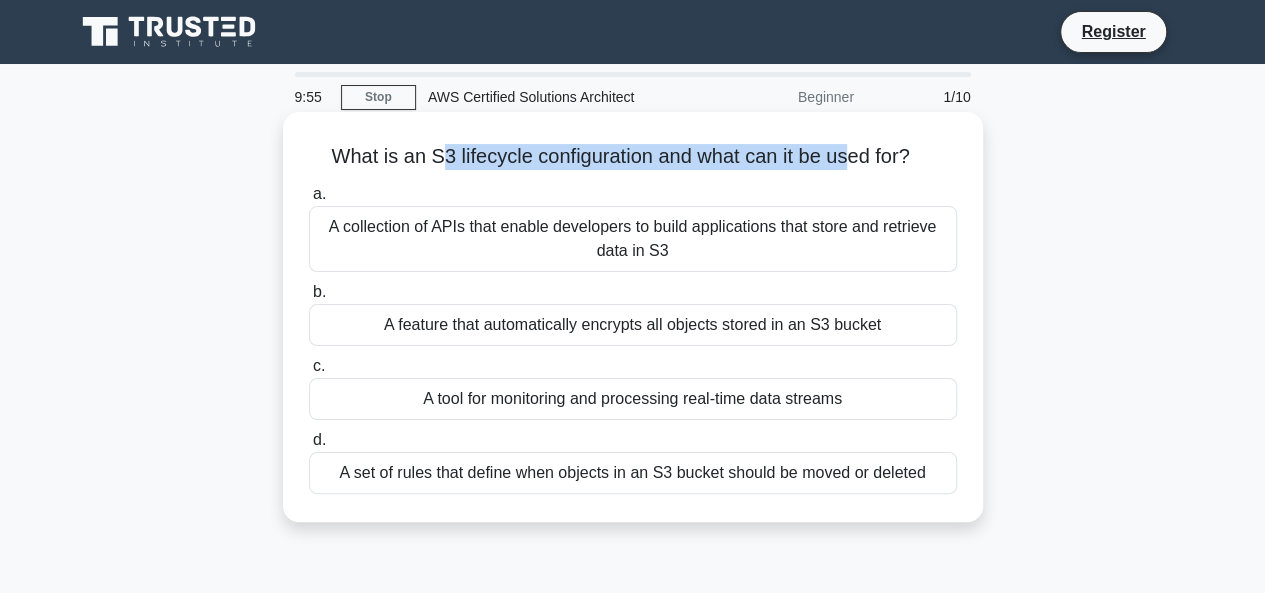 drag, startPoint x: 432, startPoint y: 152, endPoint x: 850, endPoint y: 156, distance: 418.01913 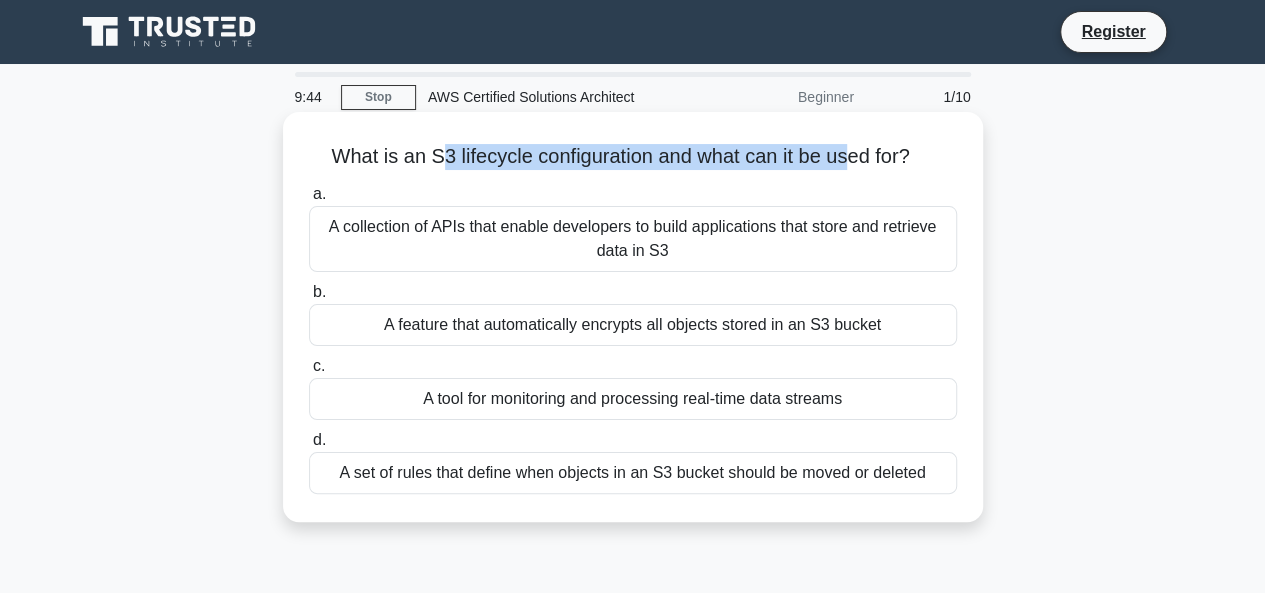 click on "A set of rules that define when objects in an S3 bucket should be moved or deleted" at bounding box center (633, 473) 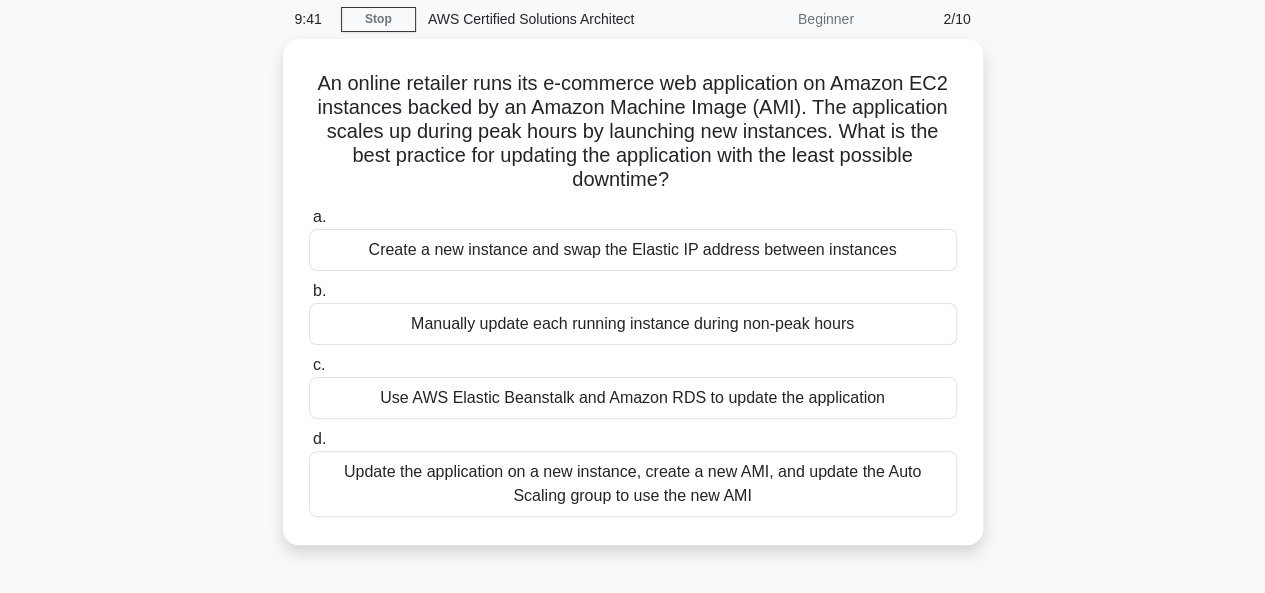 scroll, scrollTop: 77, scrollLeft: 0, axis: vertical 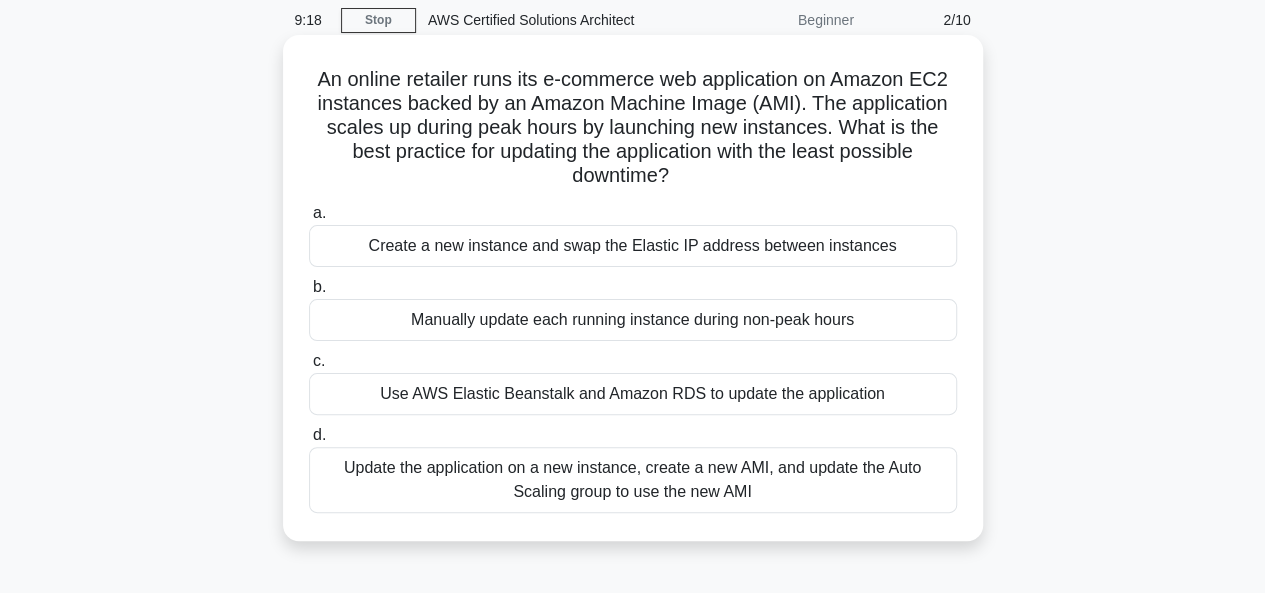 click on "Use AWS Elastic Beanstalk and Amazon RDS to update the application" at bounding box center (633, 394) 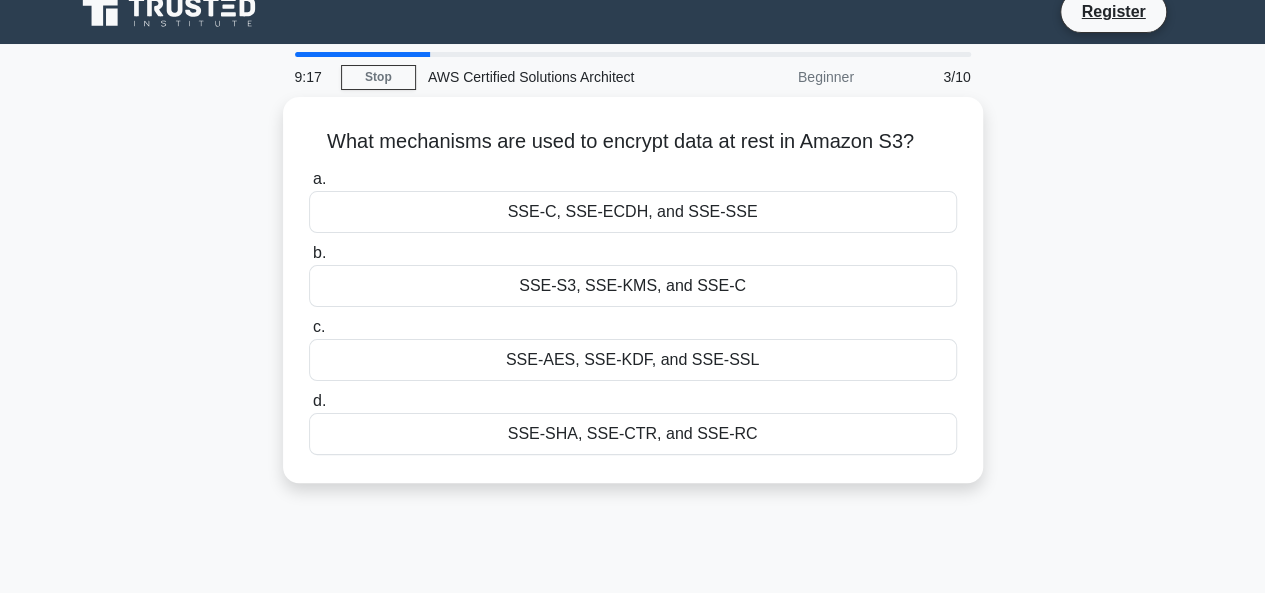 scroll, scrollTop: 0, scrollLeft: 0, axis: both 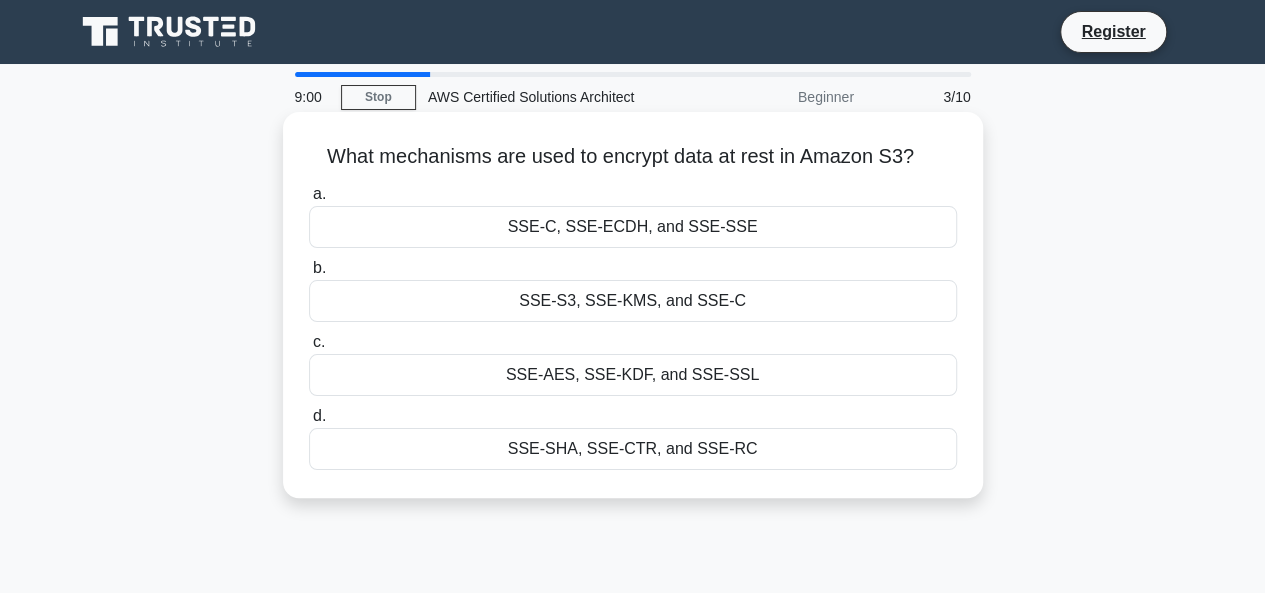 click on "SSE-AES, SSE-KDF, and SSE-SSL" at bounding box center (633, 375) 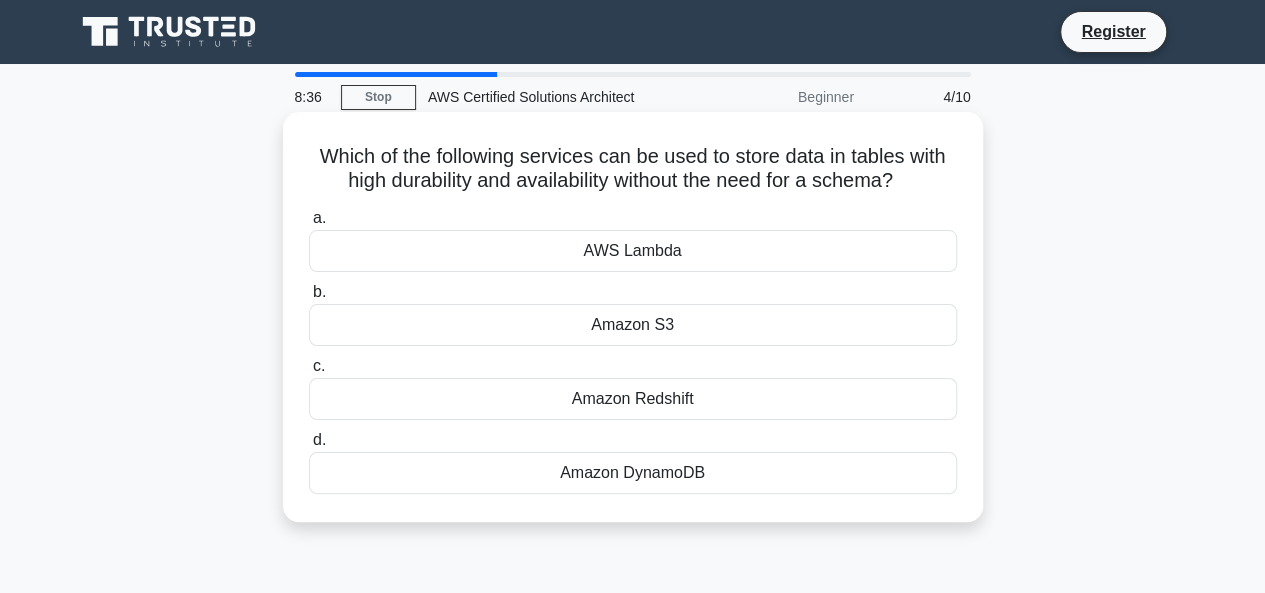 click on "Amazon DynamoDB" at bounding box center (633, 473) 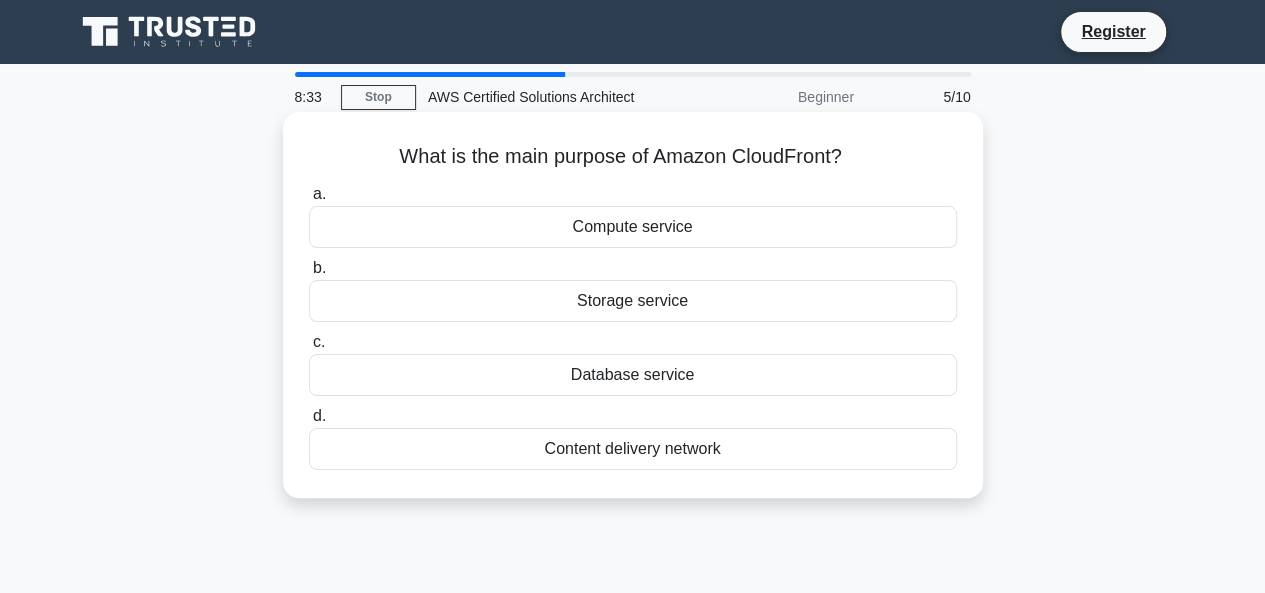 click on "Content delivery network" at bounding box center [633, 449] 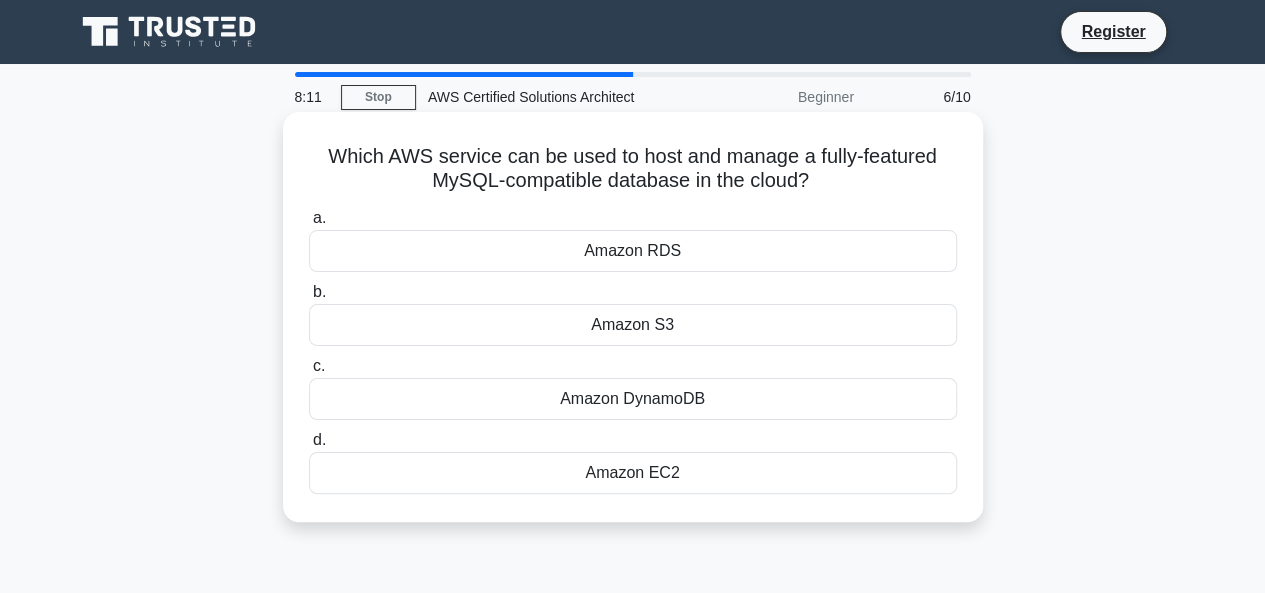 click on "Amazon RDS" at bounding box center (633, 251) 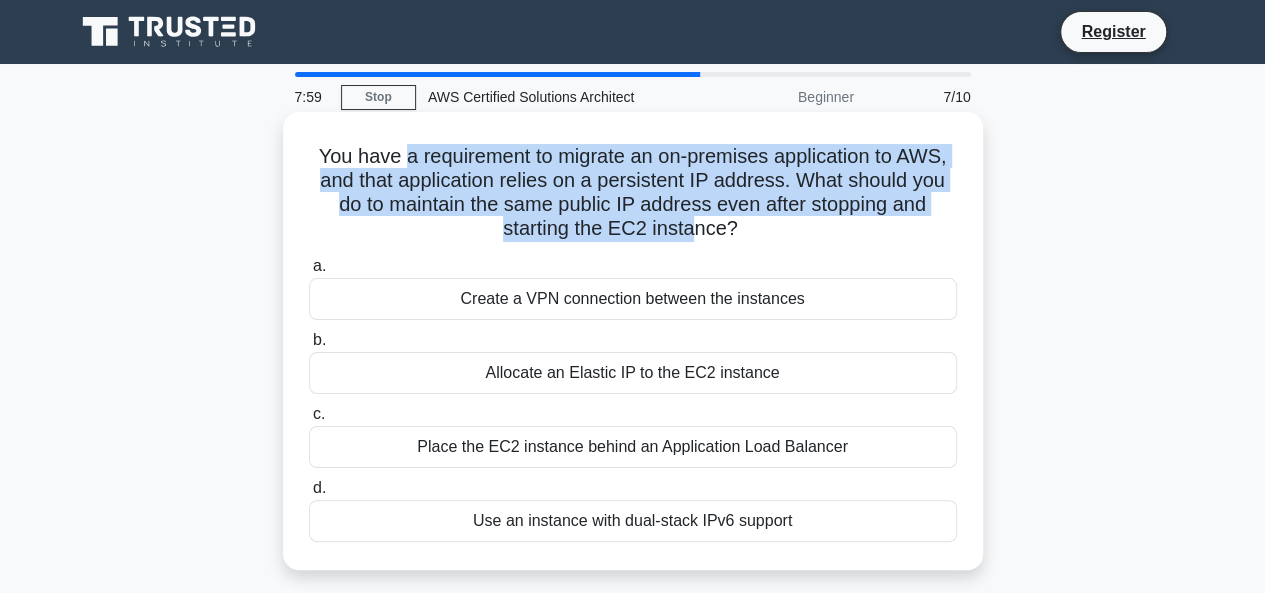 drag, startPoint x: 401, startPoint y: 147, endPoint x: 698, endPoint y: 226, distance: 307.32718 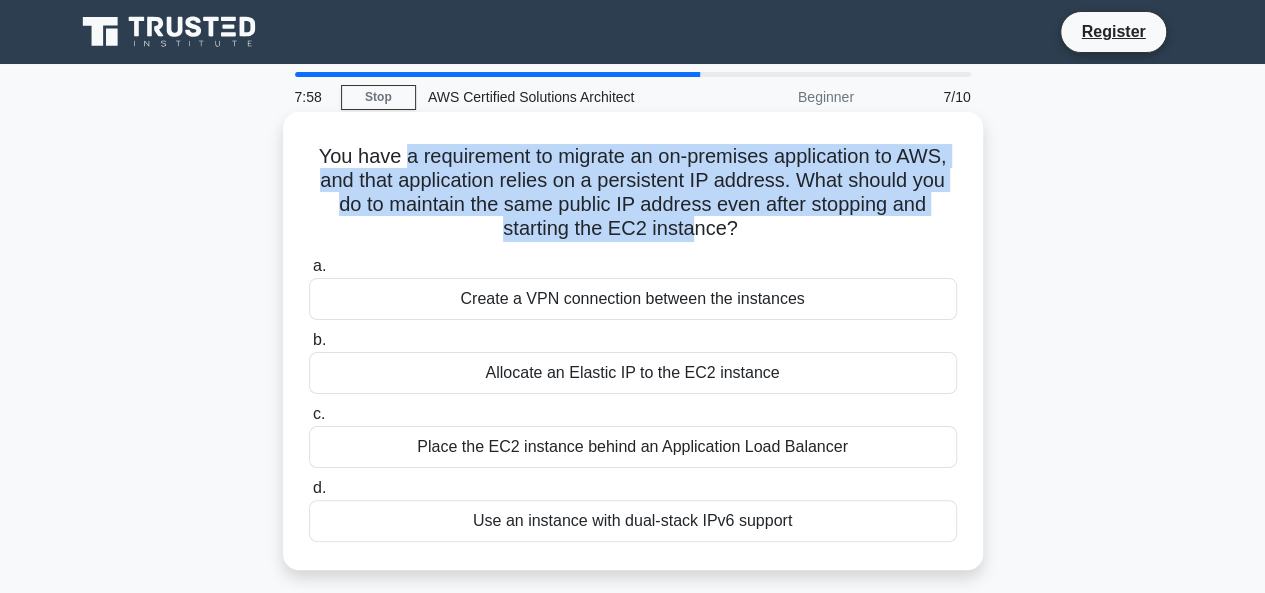 click on "You have a requirement to migrate an on-premises application to AWS, and that application relies on a persistent IP address. What should you do to maintain the same public IP address even after stopping and starting the EC2 instance?
.spinner_0XTQ{transform-origin:center;animation:spinner_y6GP .75s linear infinite}@keyframes spinner_y6GP{100%{transform:rotate(360deg)}}" at bounding box center (633, 193) 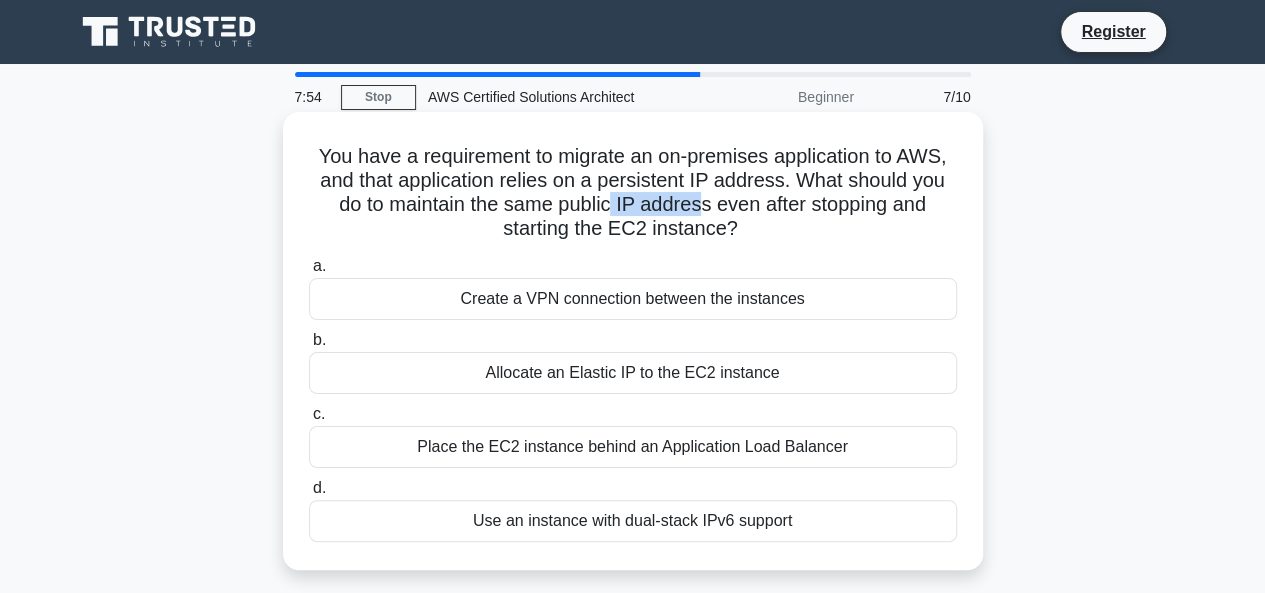 drag, startPoint x: 611, startPoint y: 207, endPoint x: 706, endPoint y: 209, distance: 95.02105 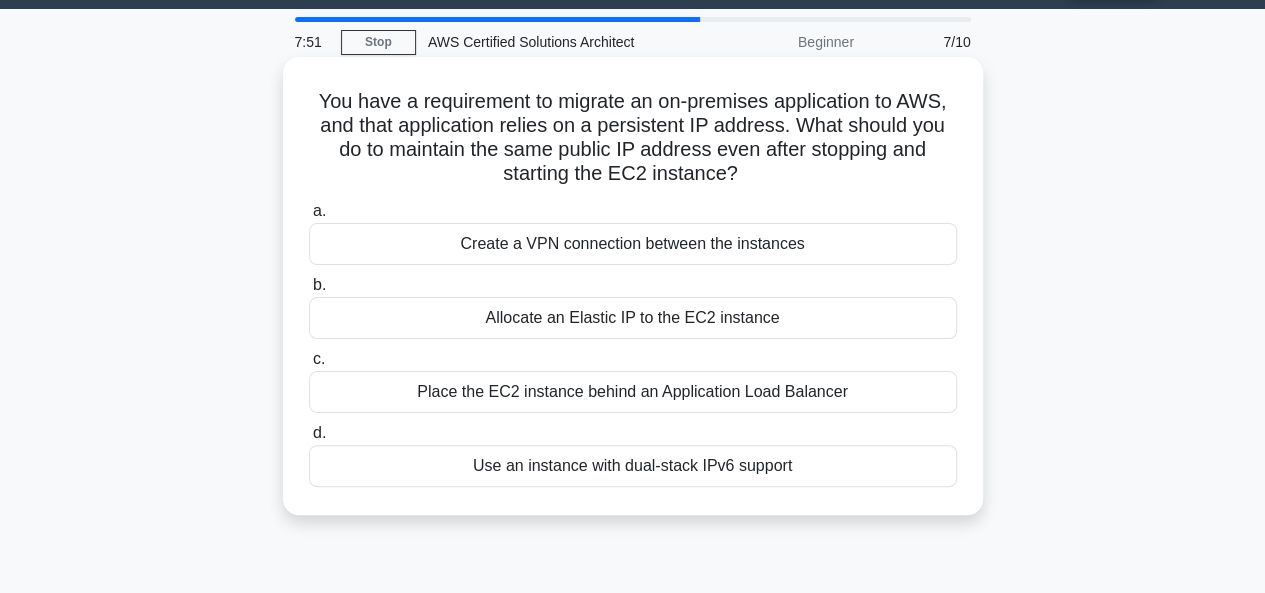 scroll, scrollTop: 59, scrollLeft: 0, axis: vertical 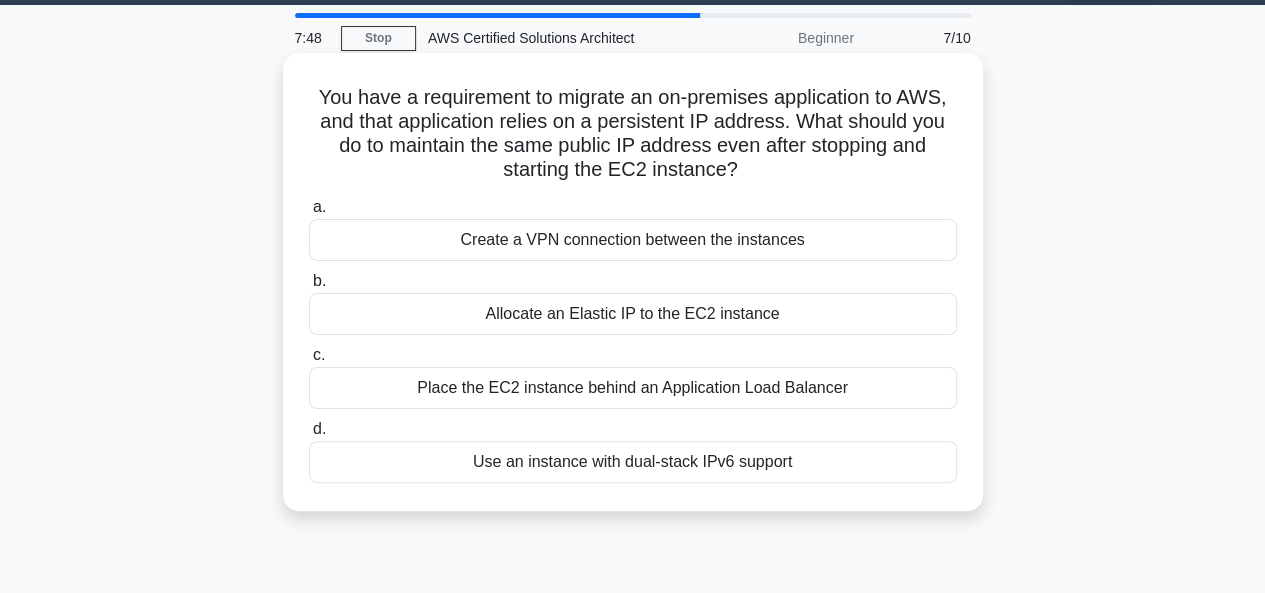 click on "Allocate an Elastic IP to the EC2 instance" at bounding box center [633, 314] 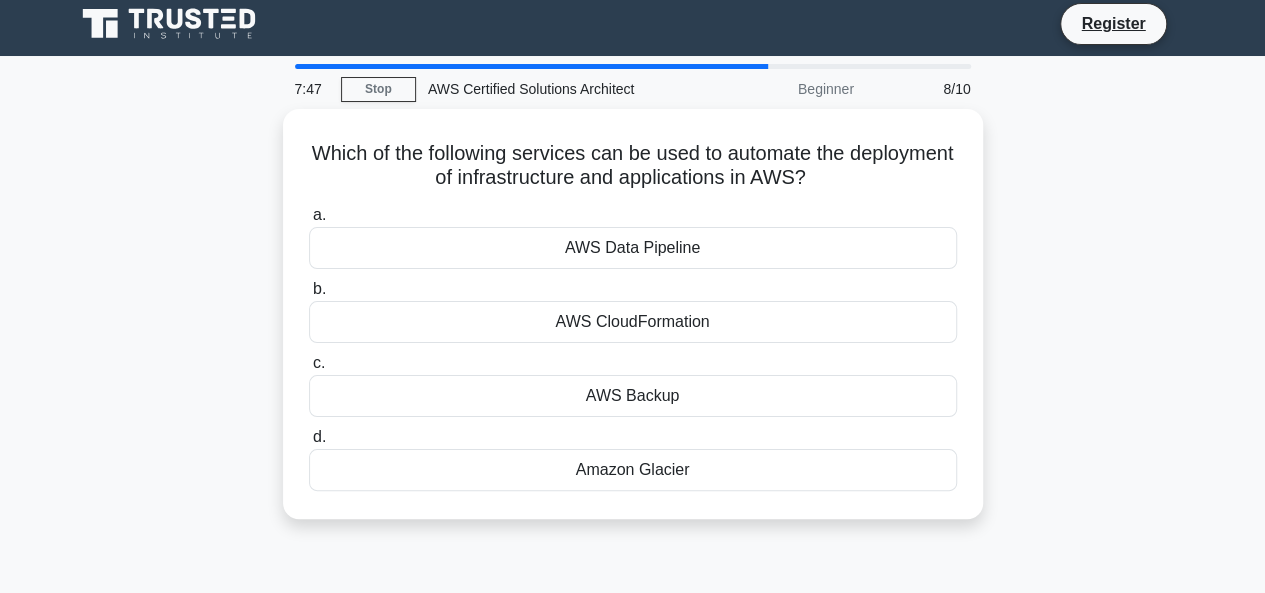 scroll, scrollTop: 0, scrollLeft: 0, axis: both 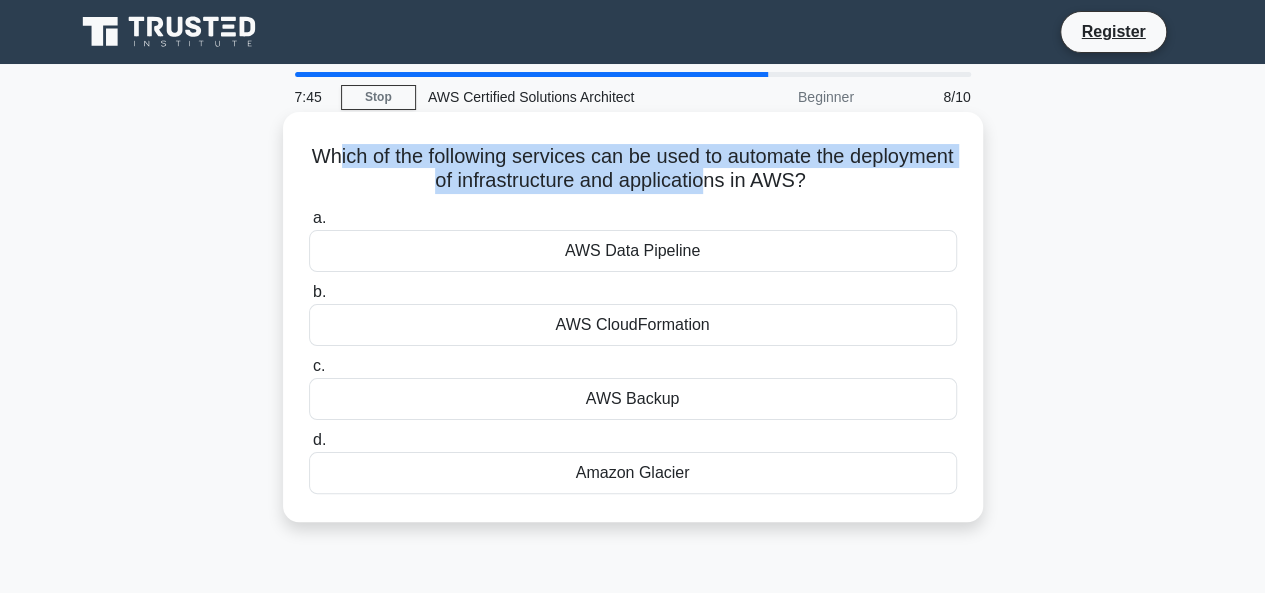 drag, startPoint x: 443, startPoint y: 156, endPoint x: 764, endPoint y: 171, distance: 321.35028 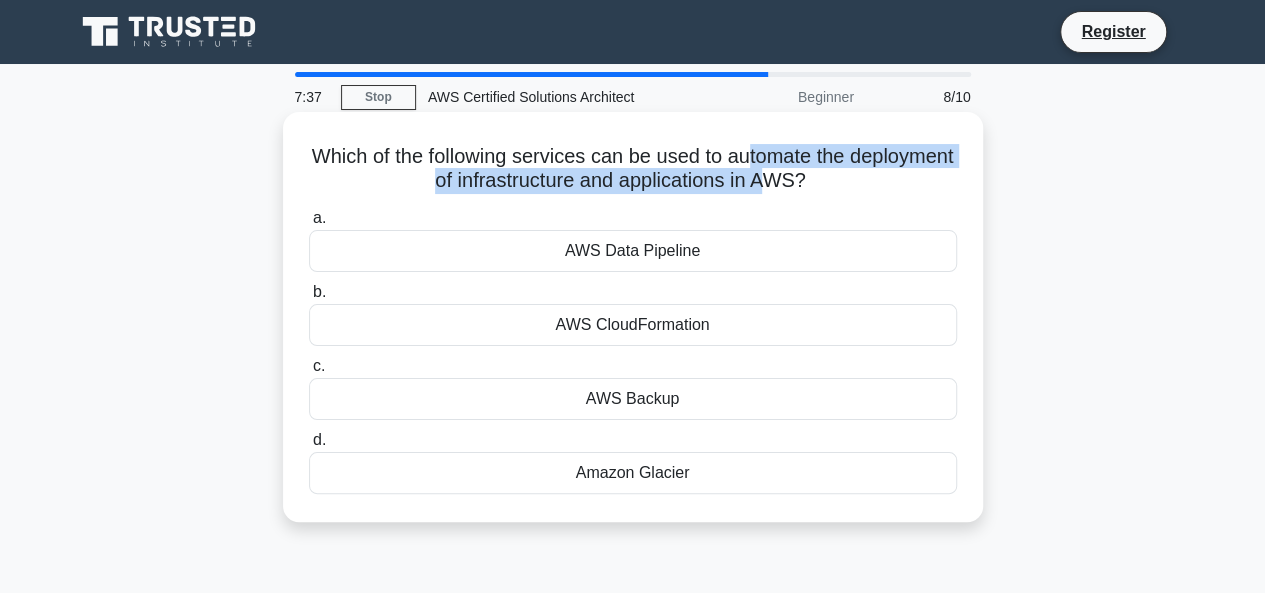 drag, startPoint x: 812, startPoint y: 152, endPoint x: 822, endPoint y: 187, distance: 36.40055 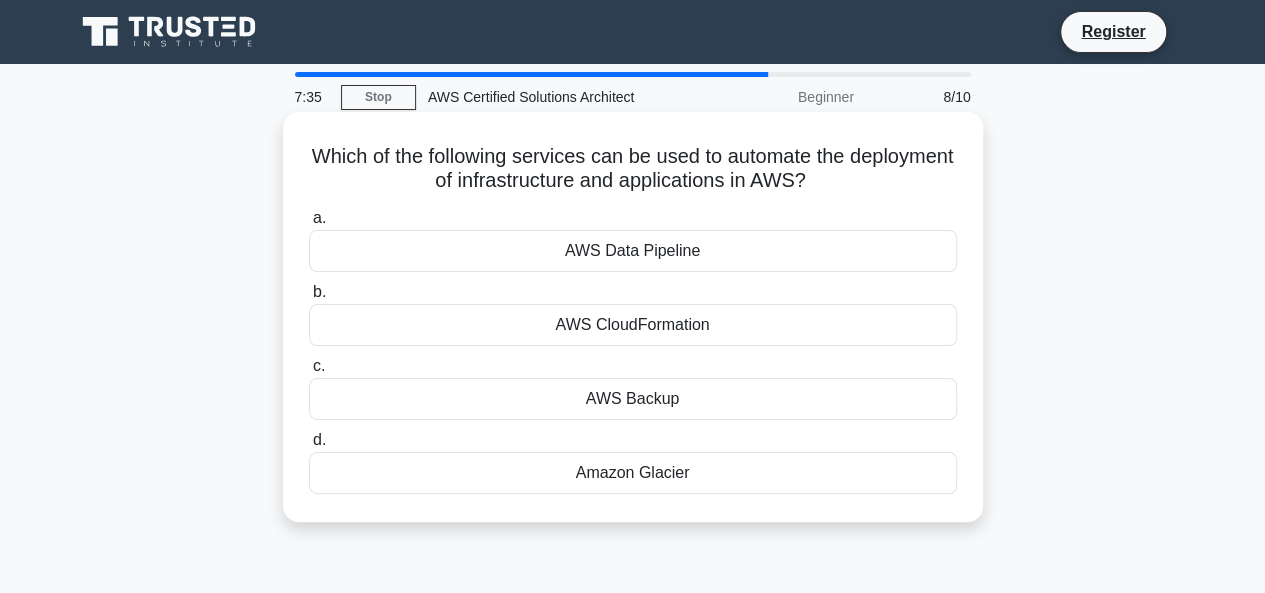 click on "AWS CloudFormation" at bounding box center [633, 325] 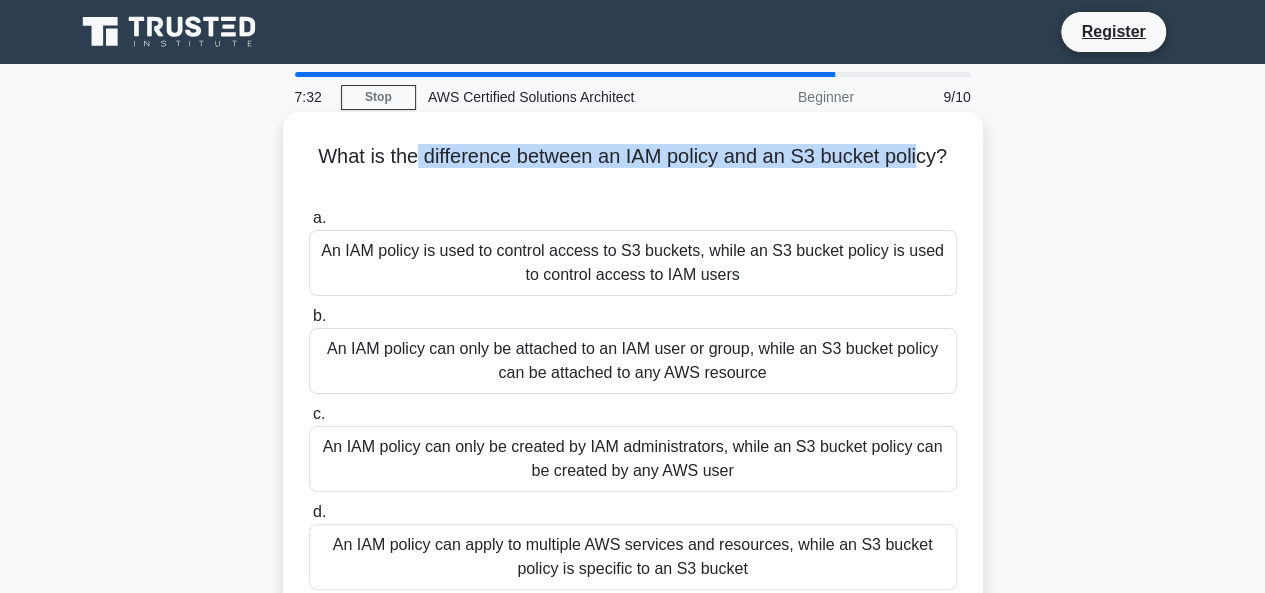 drag, startPoint x: 413, startPoint y: 155, endPoint x: 926, endPoint y: 154, distance: 513.001 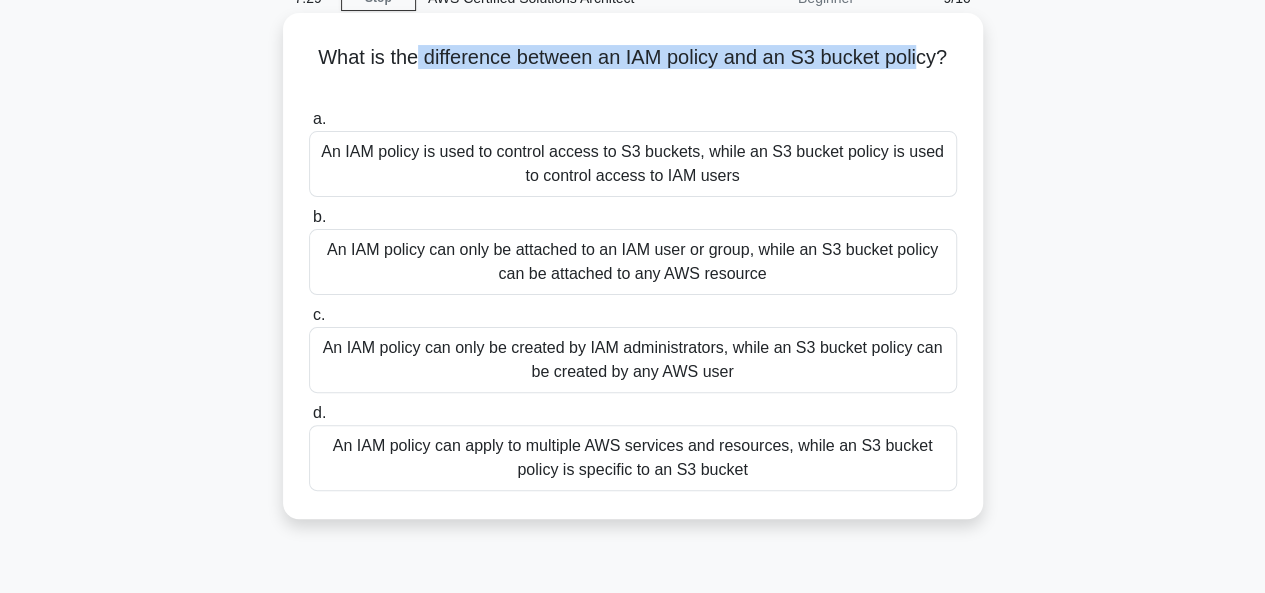scroll, scrollTop: 100, scrollLeft: 0, axis: vertical 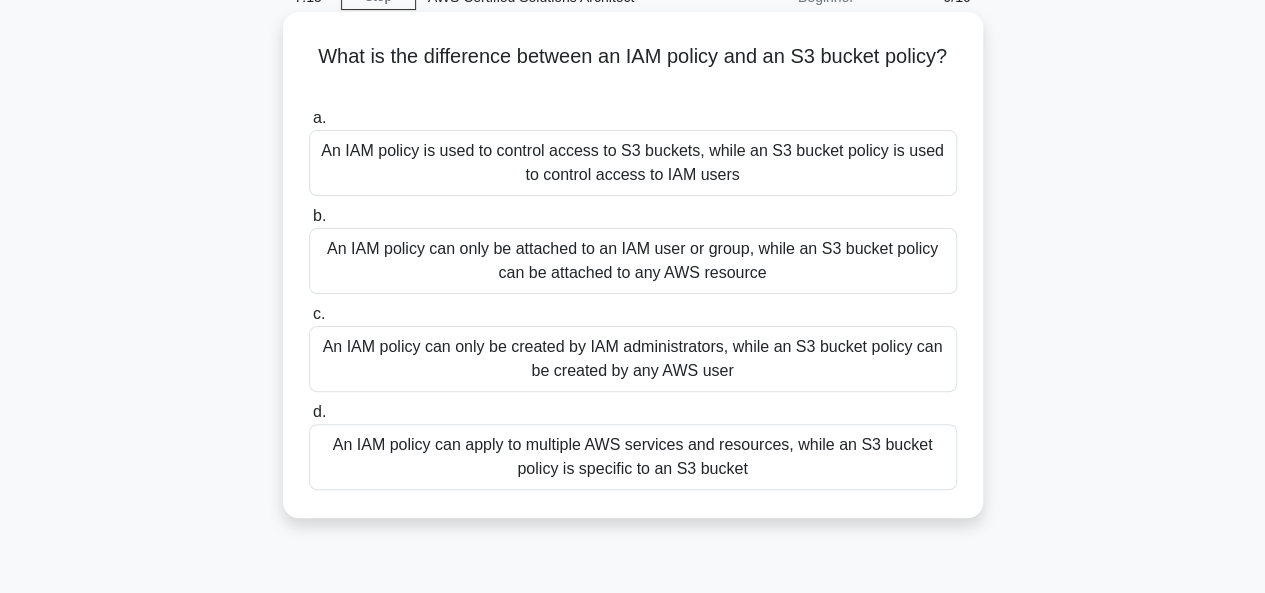 click on "An IAM policy can only be created by IAM administrators, while an S3 bucket policy can be created by any AWS user" at bounding box center [633, 359] 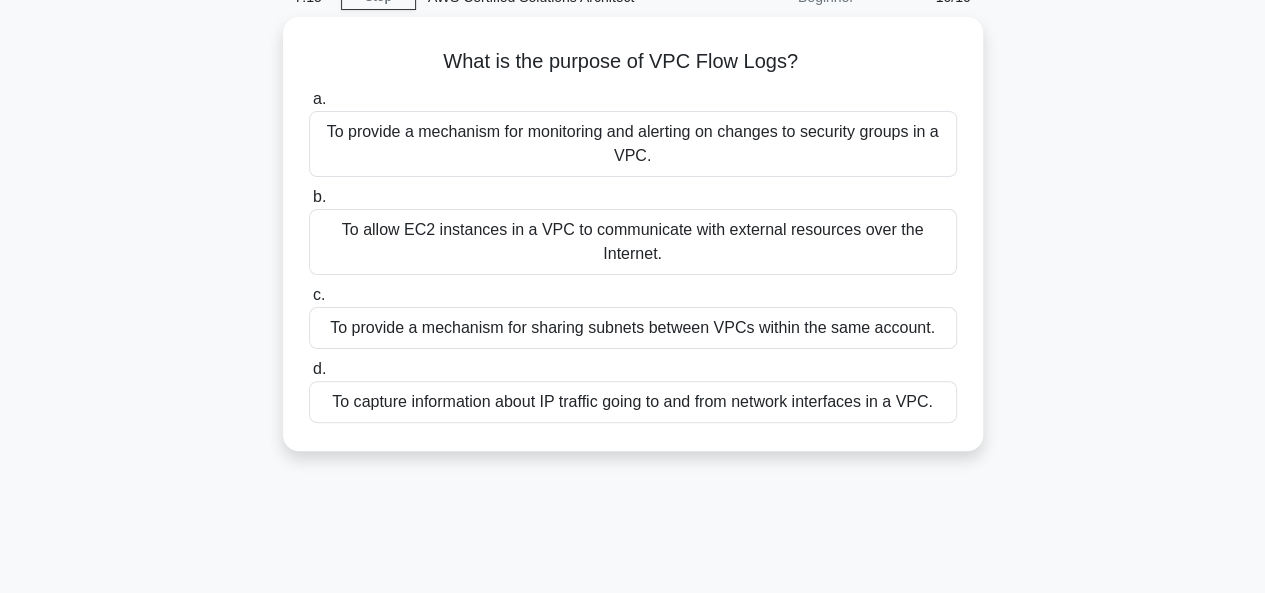 scroll, scrollTop: 0, scrollLeft: 0, axis: both 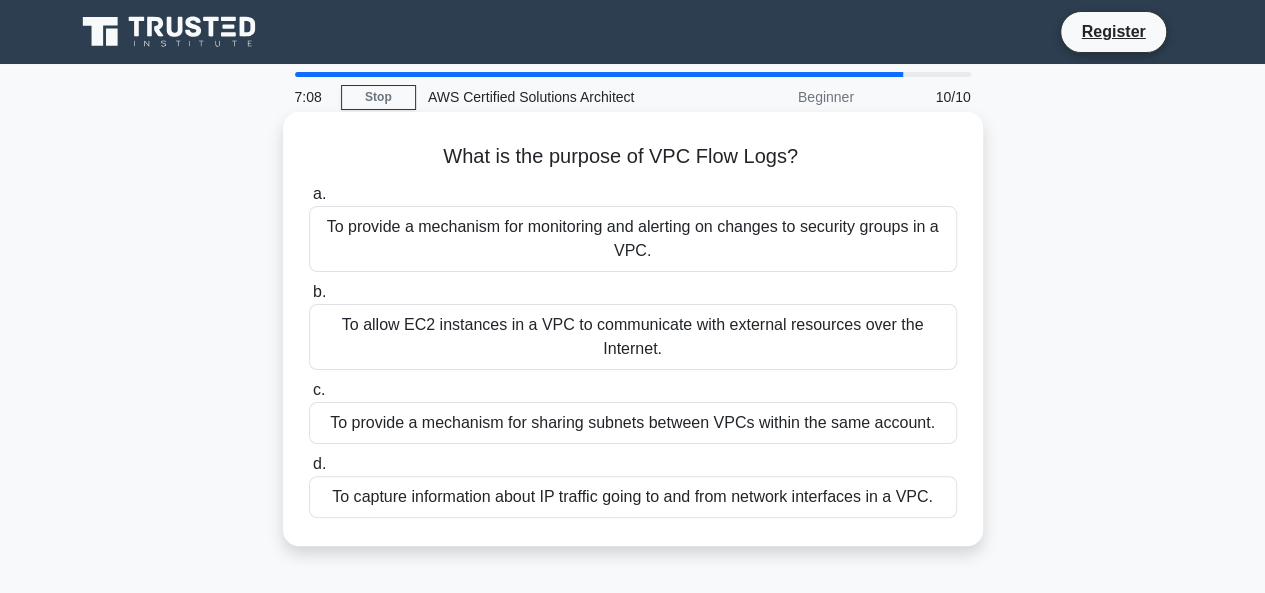 click on "To provide a mechanism for monitoring and alerting on changes to security groups in a VPC." at bounding box center [633, 239] 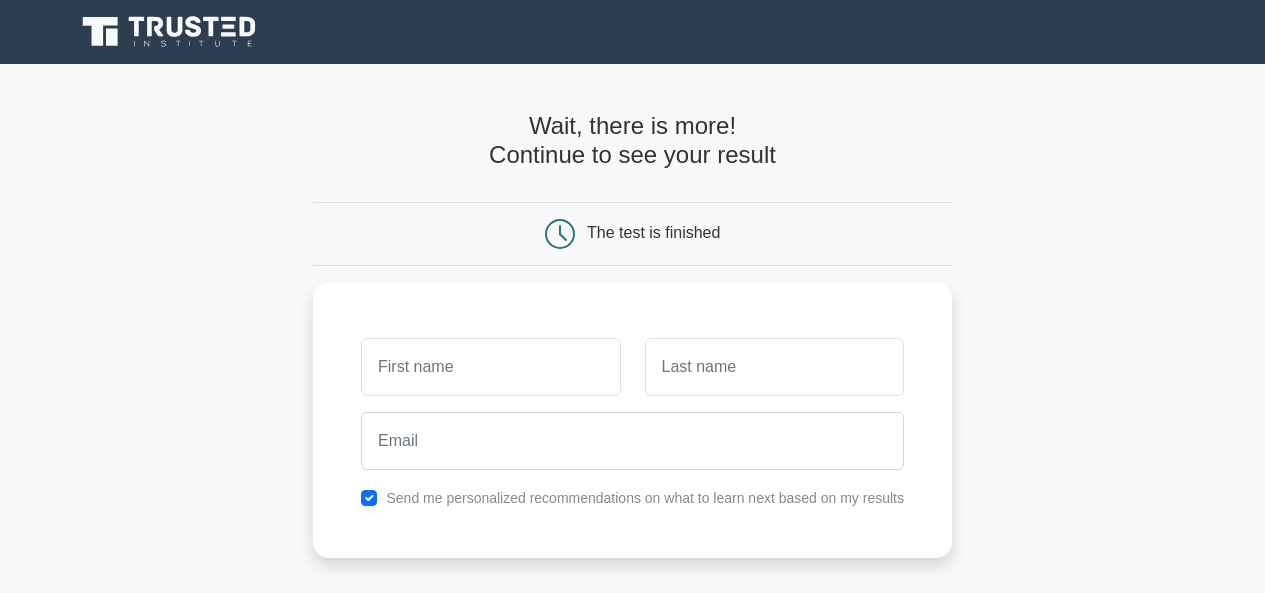 scroll, scrollTop: 0, scrollLeft: 0, axis: both 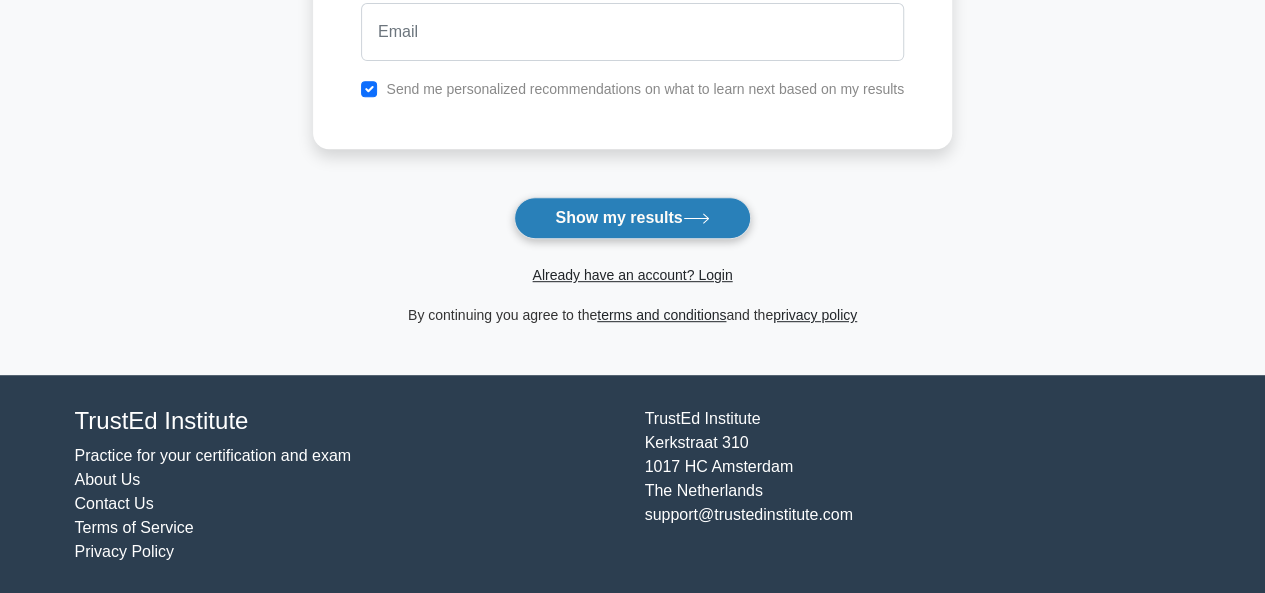 click on "Show my results" at bounding box center [632, 218] 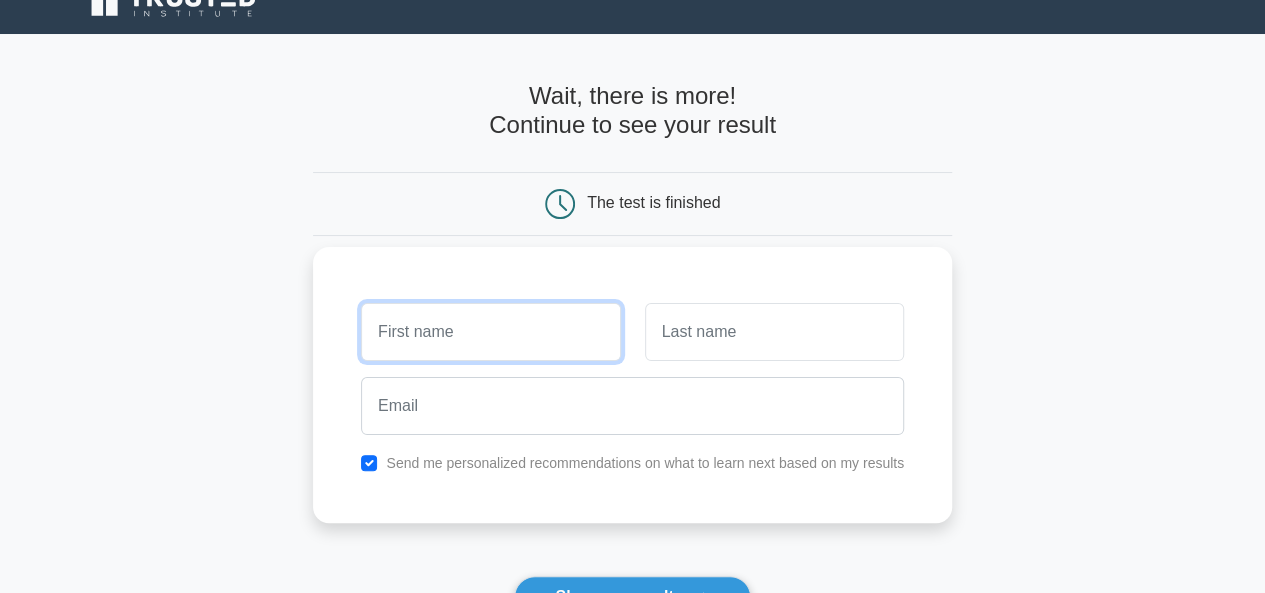 scroll, scrollTop: 32, scrollLeft: 0, axis: vertical 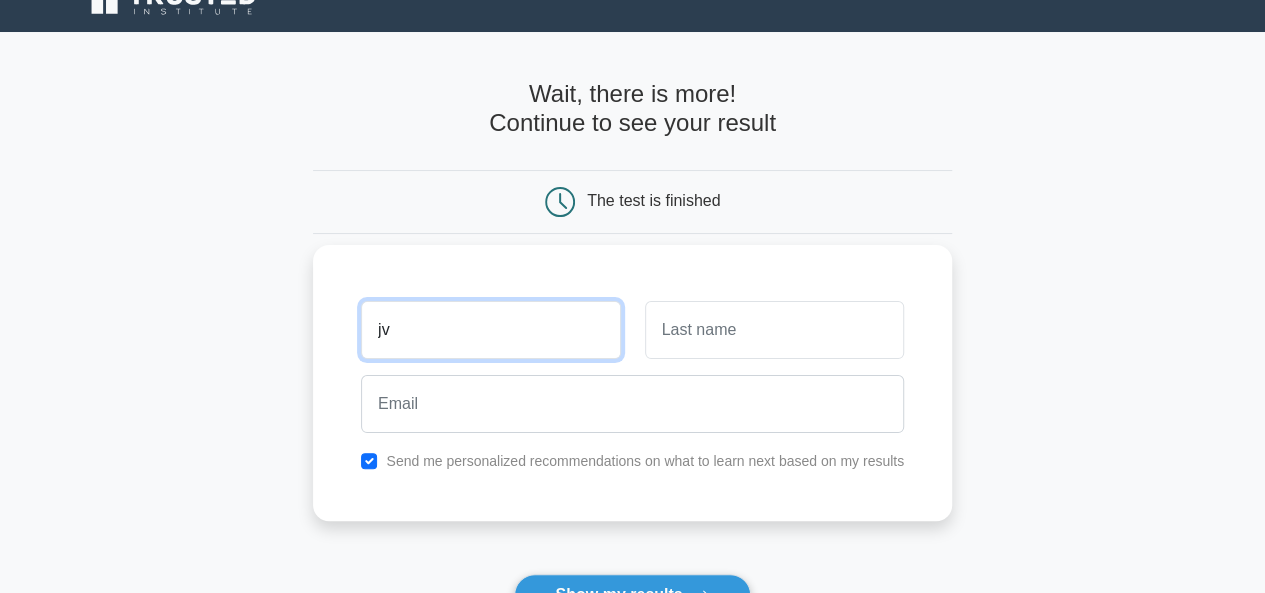 type on "j" 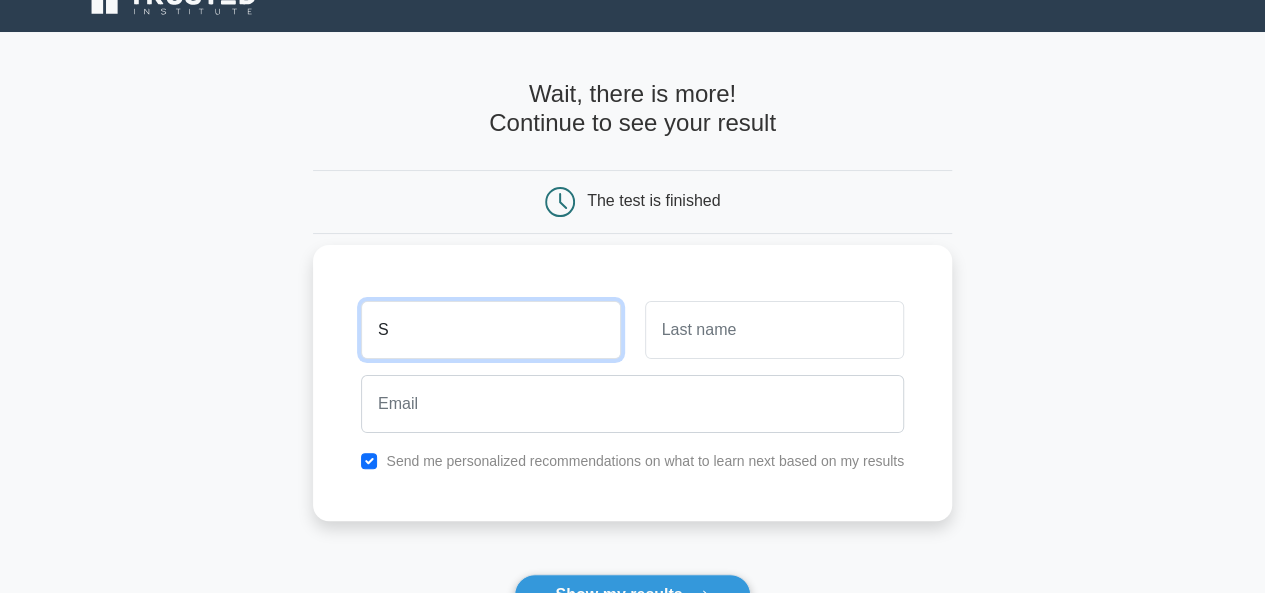 type on "S" 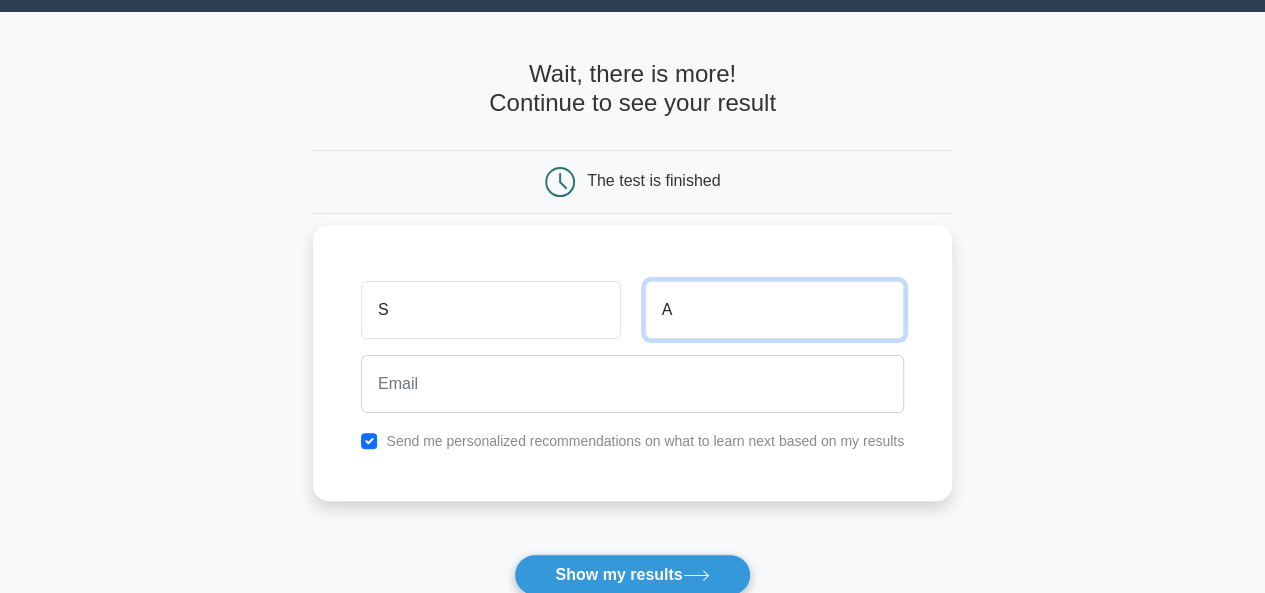 scroll, scrollTop: 62, scrollLeft: 0, axis: vertical 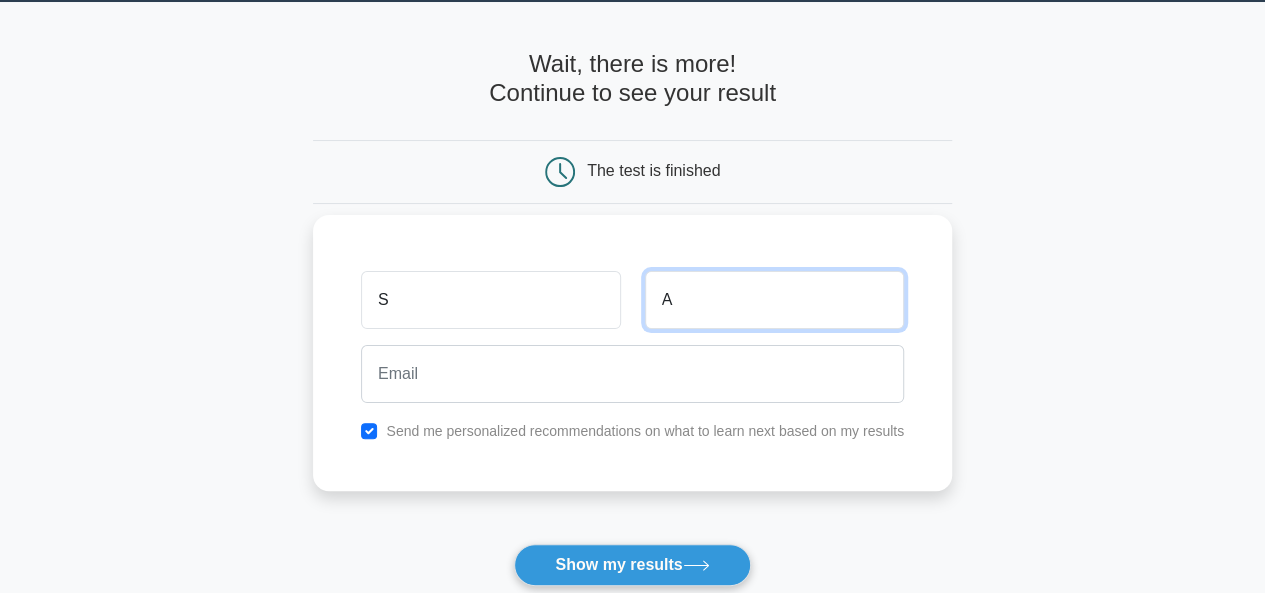 type on "A" 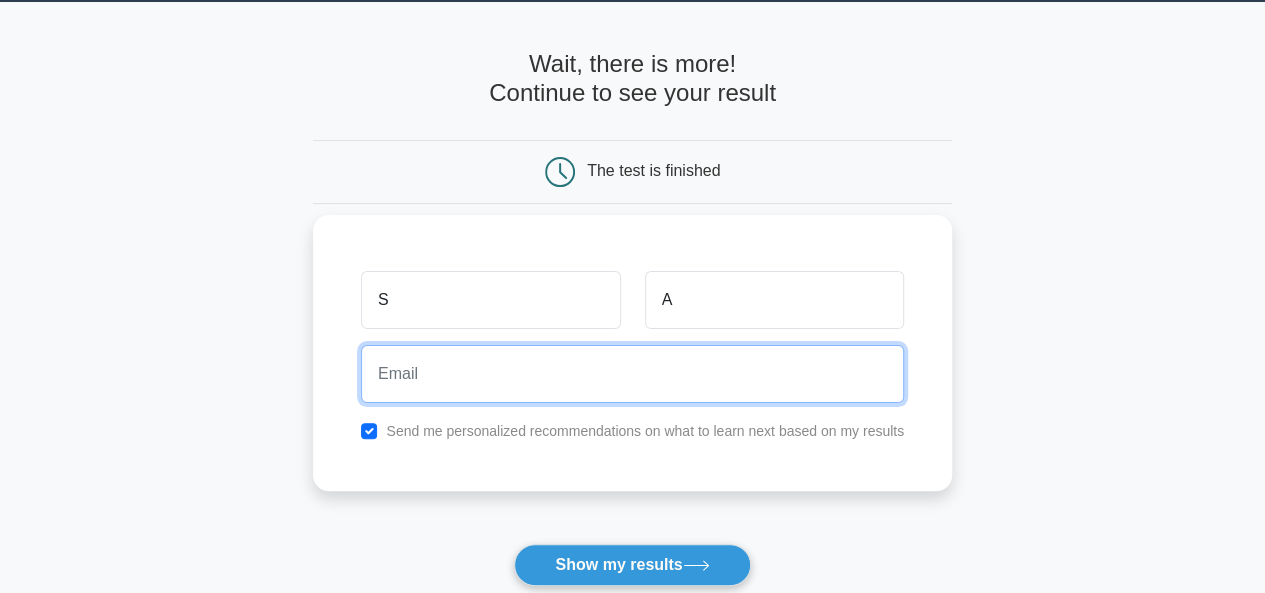 click at bounding box center [632, 374] 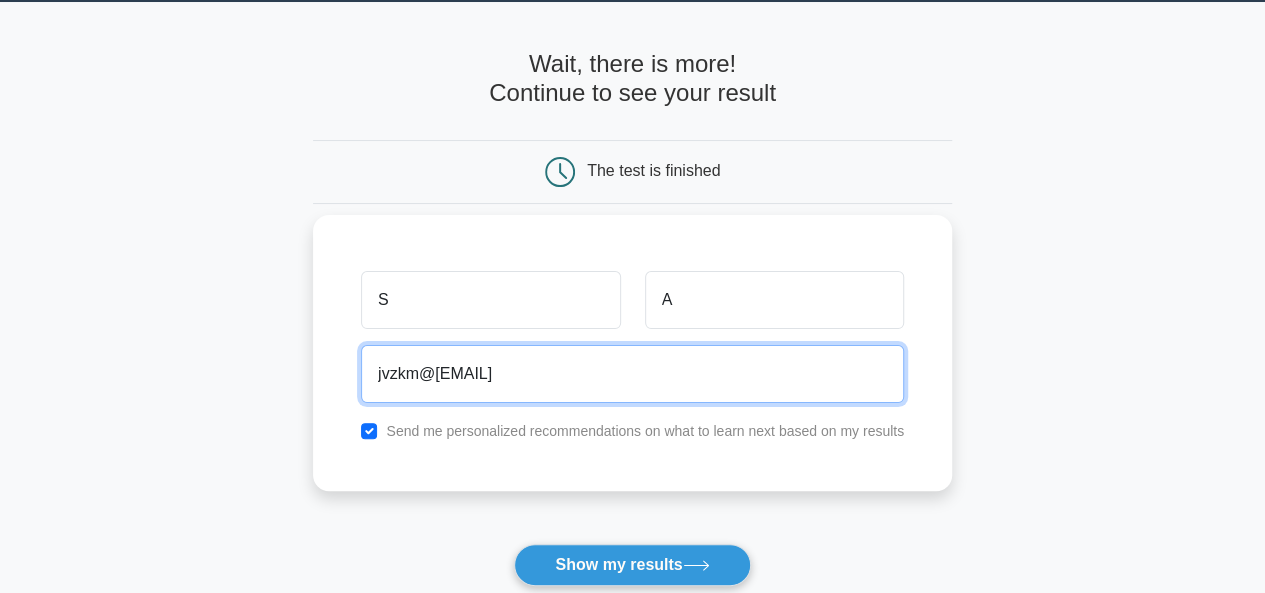 type on "jvzkm@[EMAIL]" 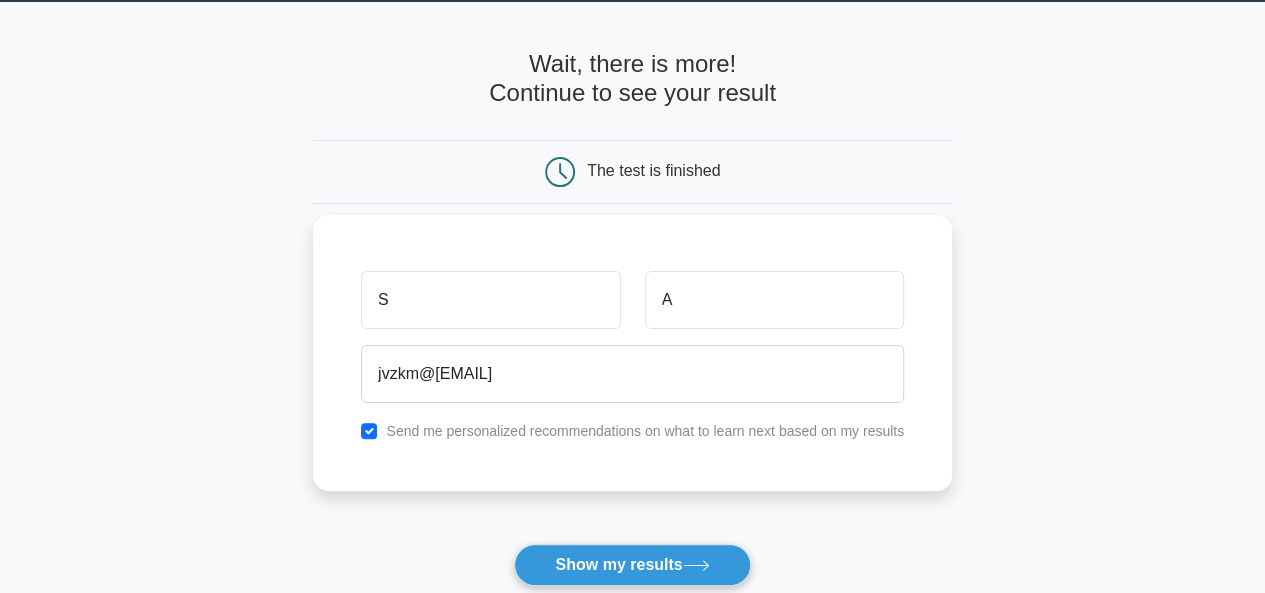 click on "S
A
jvzkm@[EMAIL]
Send me personalized recommendations on what to learn next based on my results" at bounding box center [632, 353] 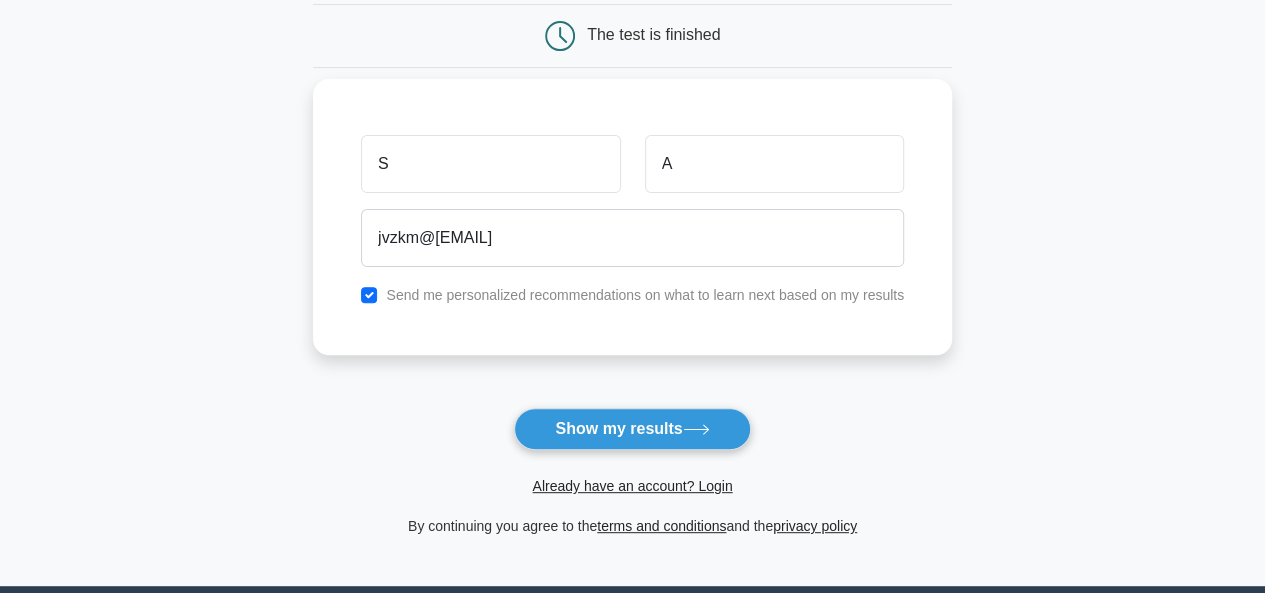 scroll, scrollTop: 204, scrollLeft: 0, axis: vertical 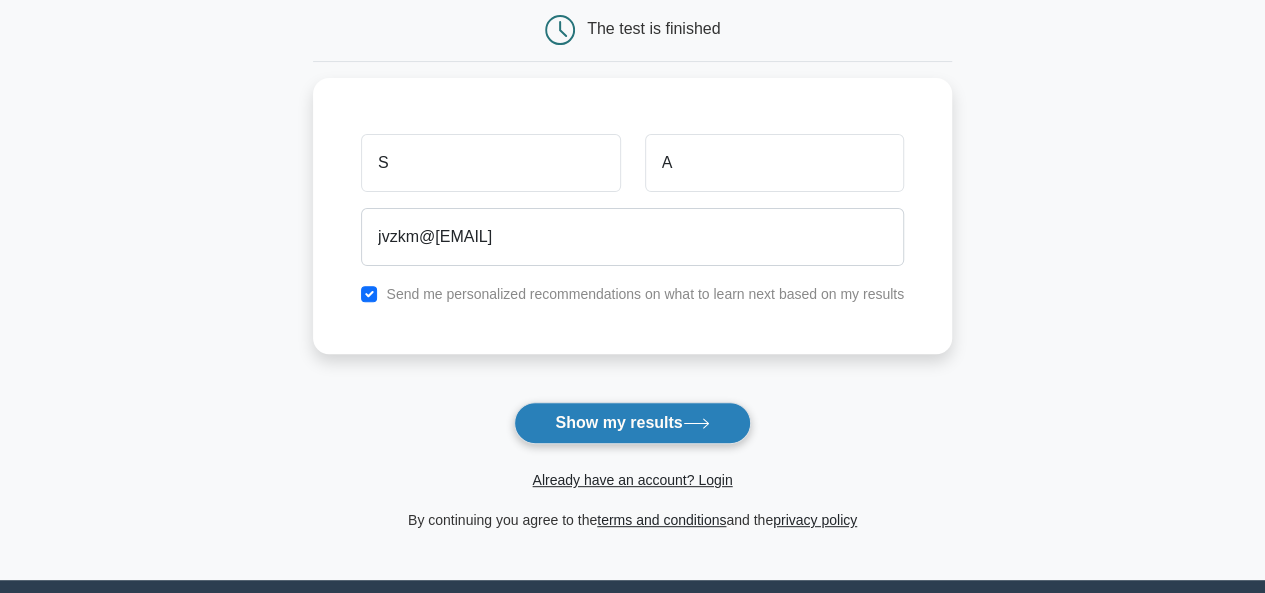 click on "Show my results" at bounding box center (632, 423) 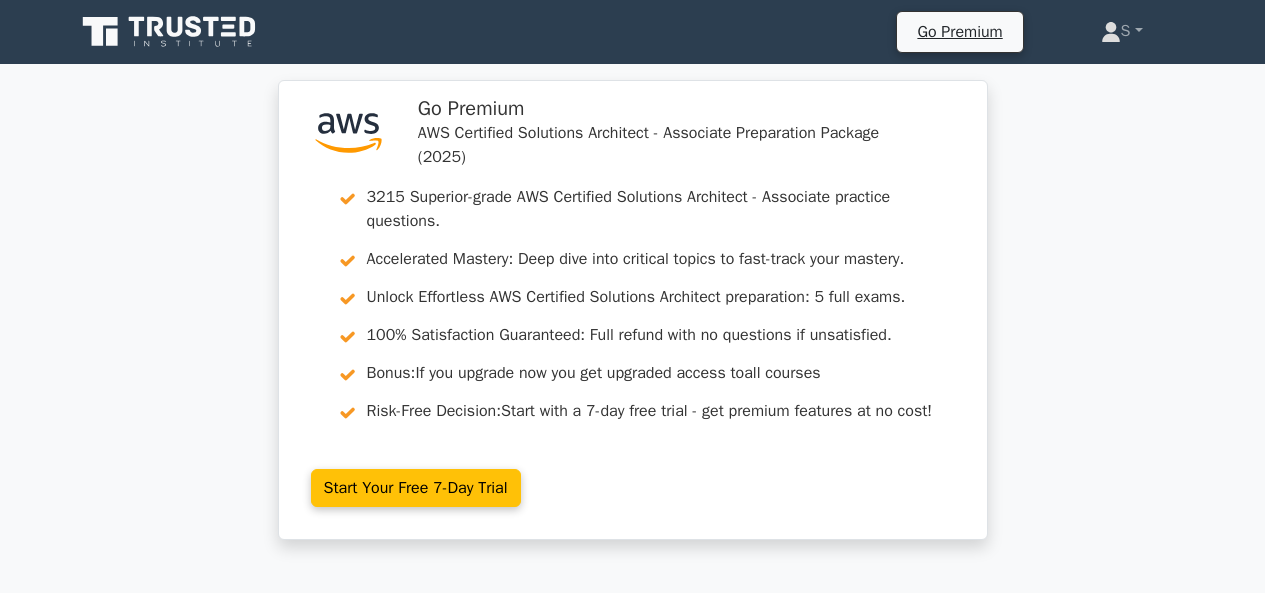 scroll, scrollTop: 0, scrollLeft: 0, axis: both 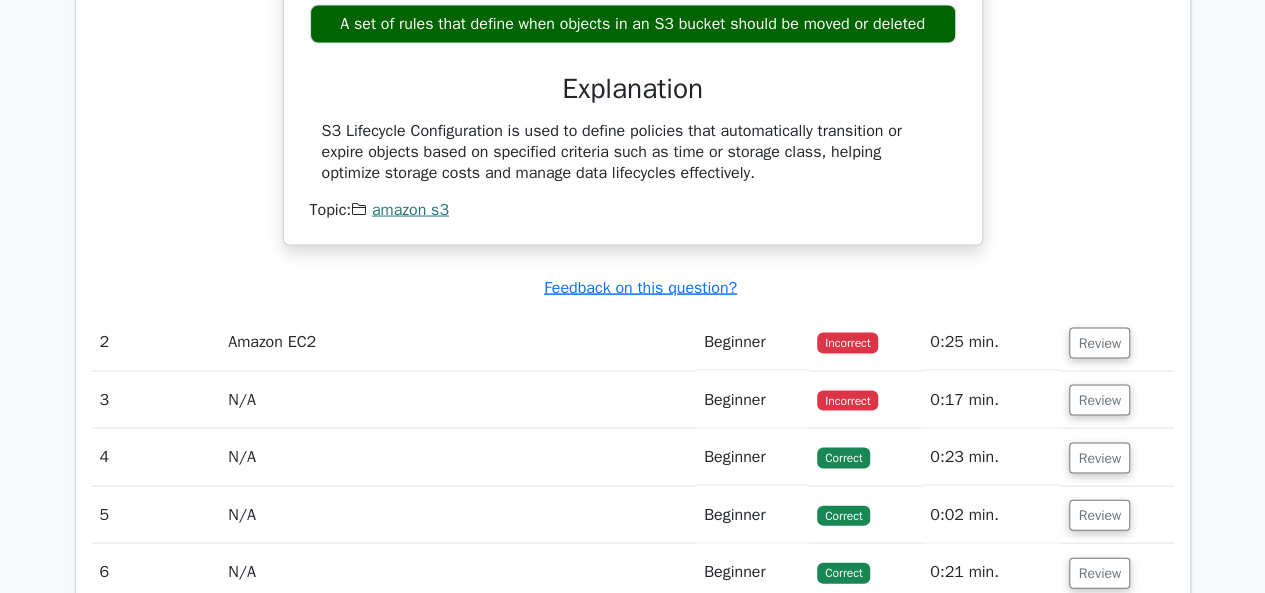 click on "Amazon EC2" at bounding box center [458, 341] 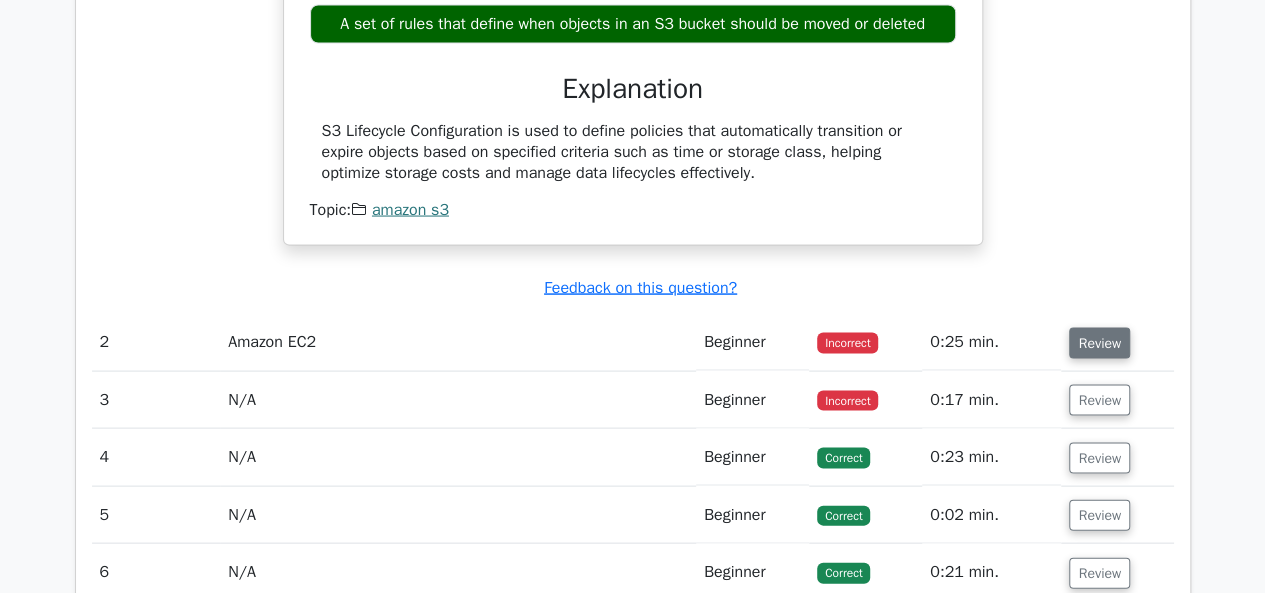 click on "Review" at bounding box center (1099, 342) 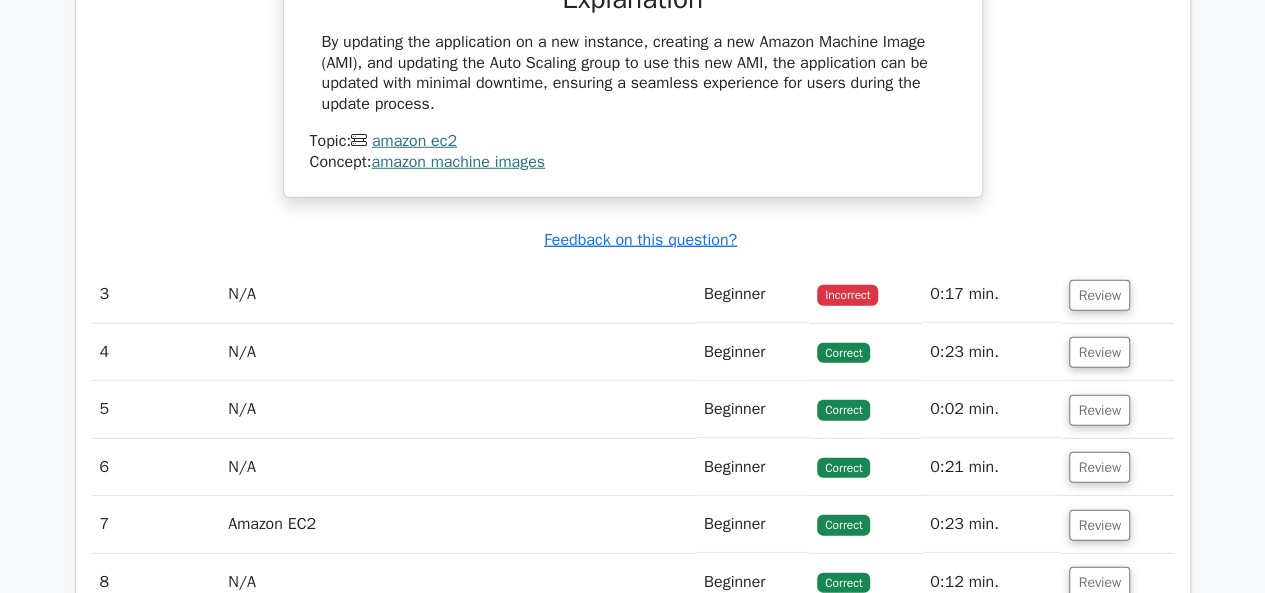 scroll, scrollTop: 2720, scrollLeft: 0, axis: vertical 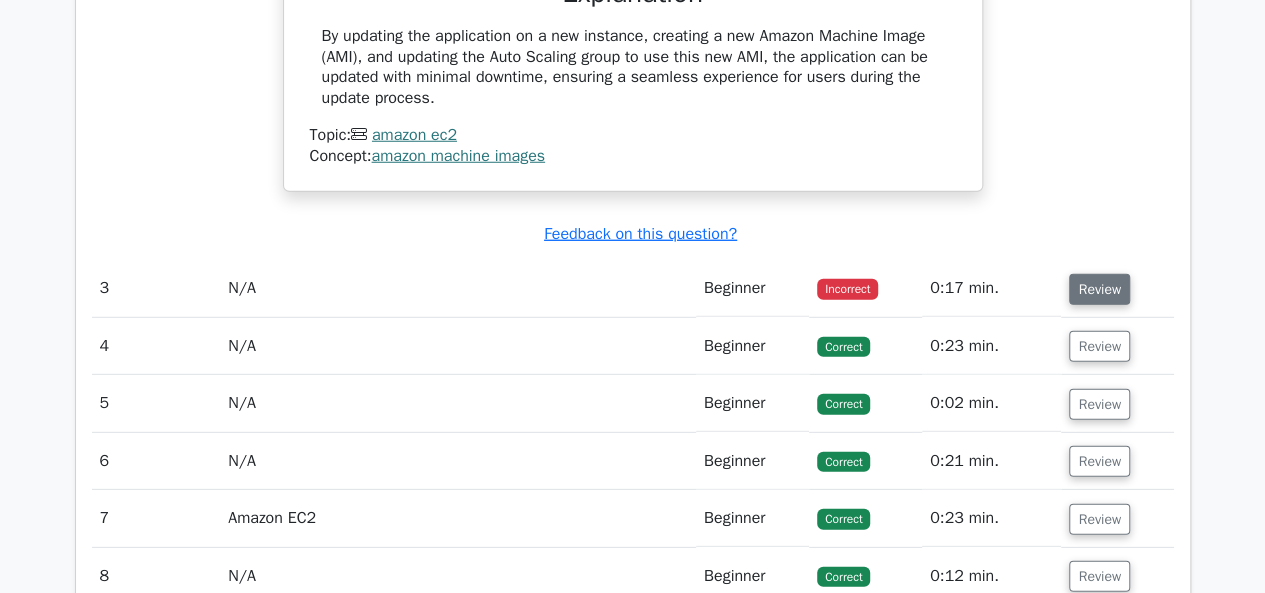 click on "Review" at bounding box center [1099, 289] 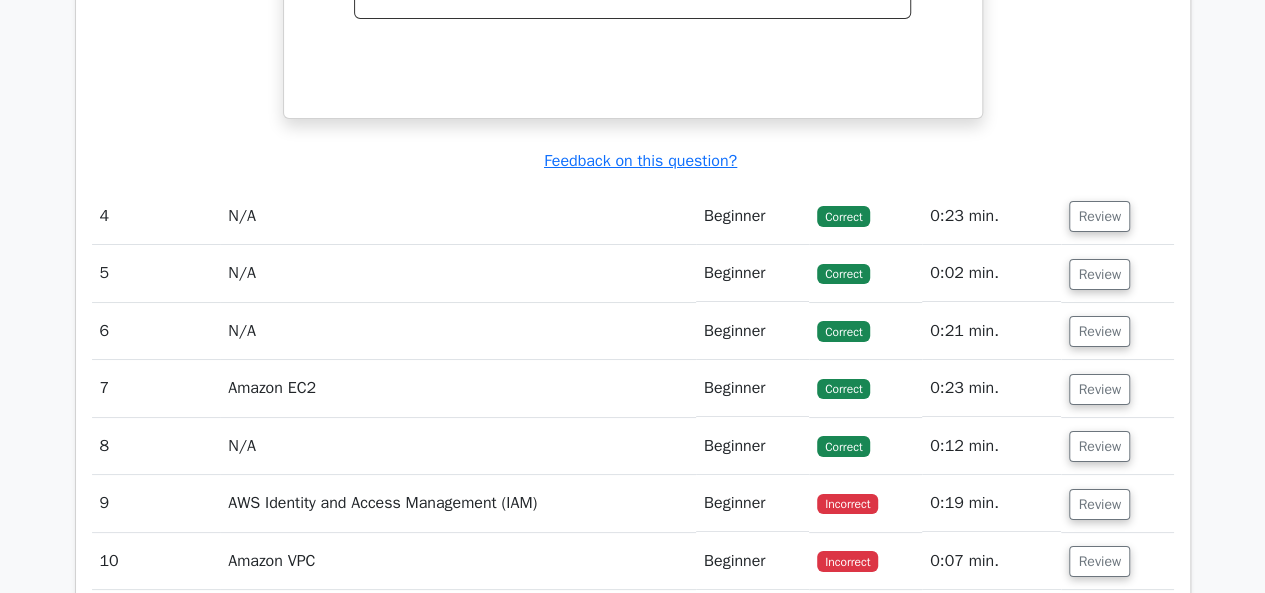 scroll, scrollTop: 3642, scrollLeft: 0, axis: vertical 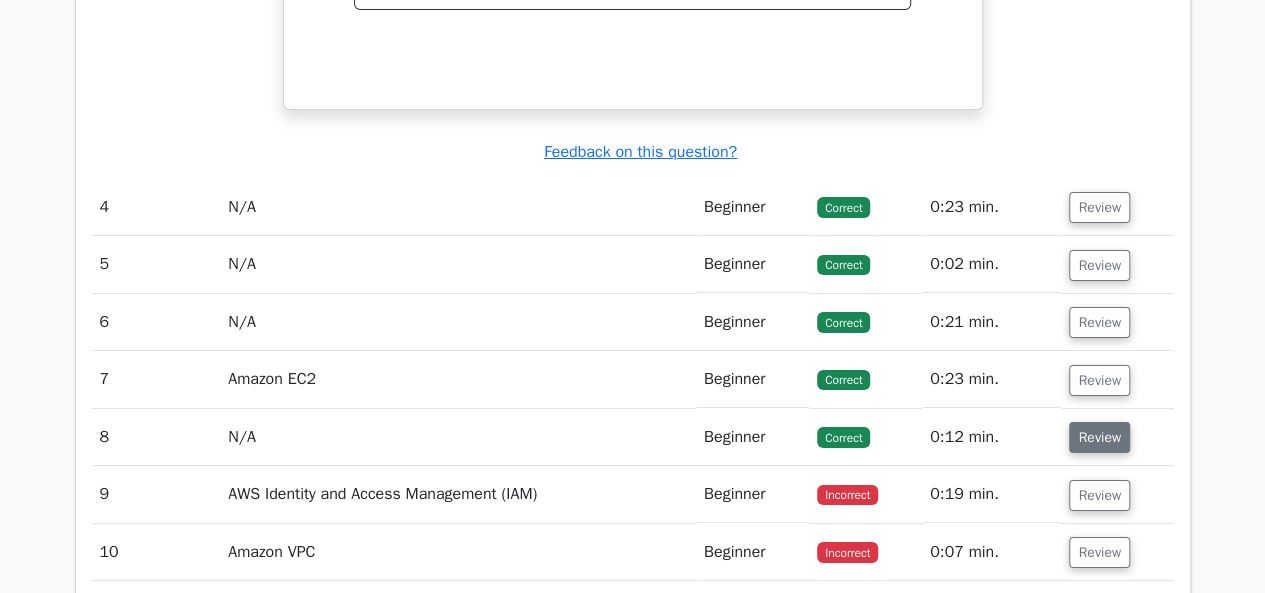 click on "Review" at bounding box center [1099, 437] 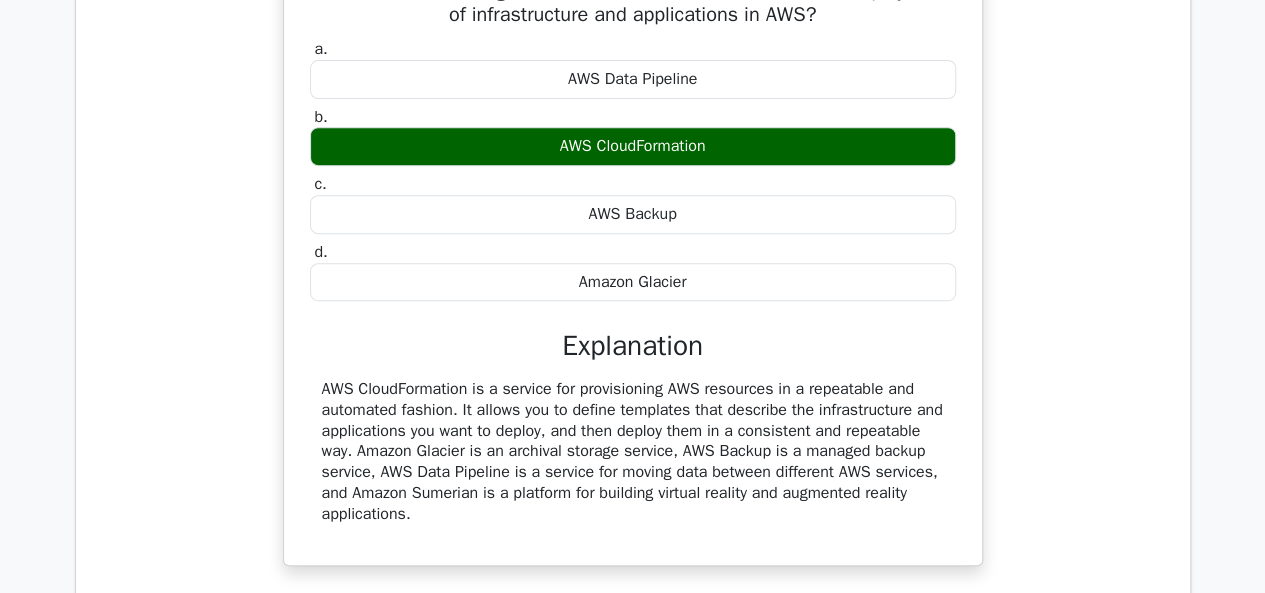 scroll, scrollTop: 4165, scrollLeft: 0, axis: vertical 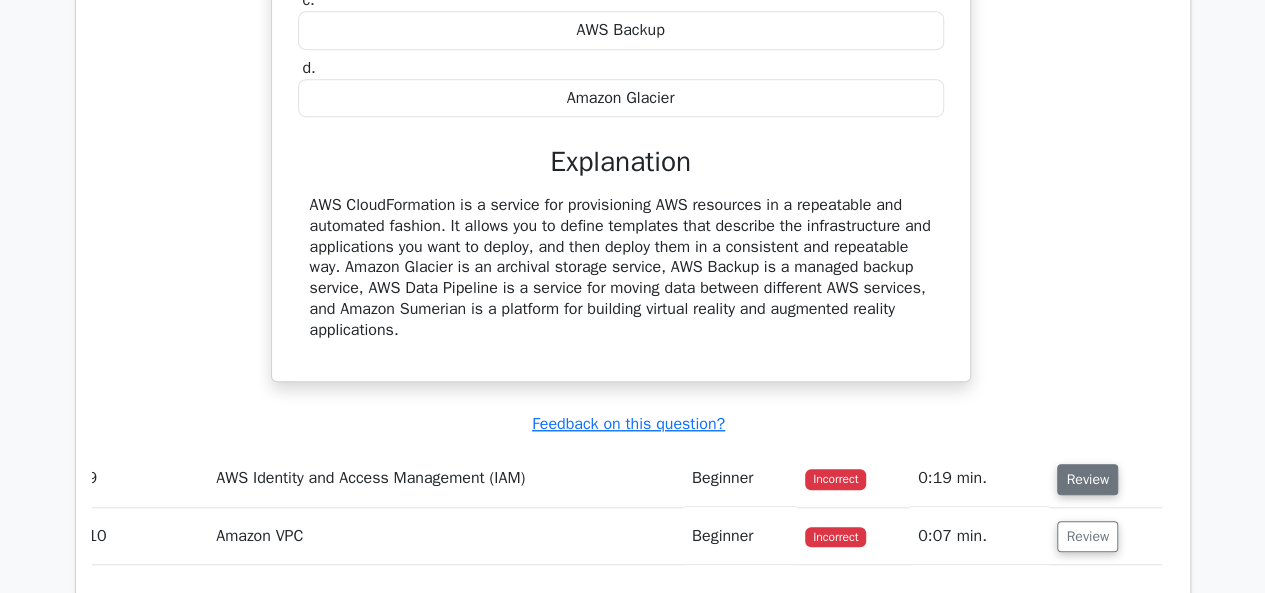 click on "Review" at bounding box center (1087, 479) 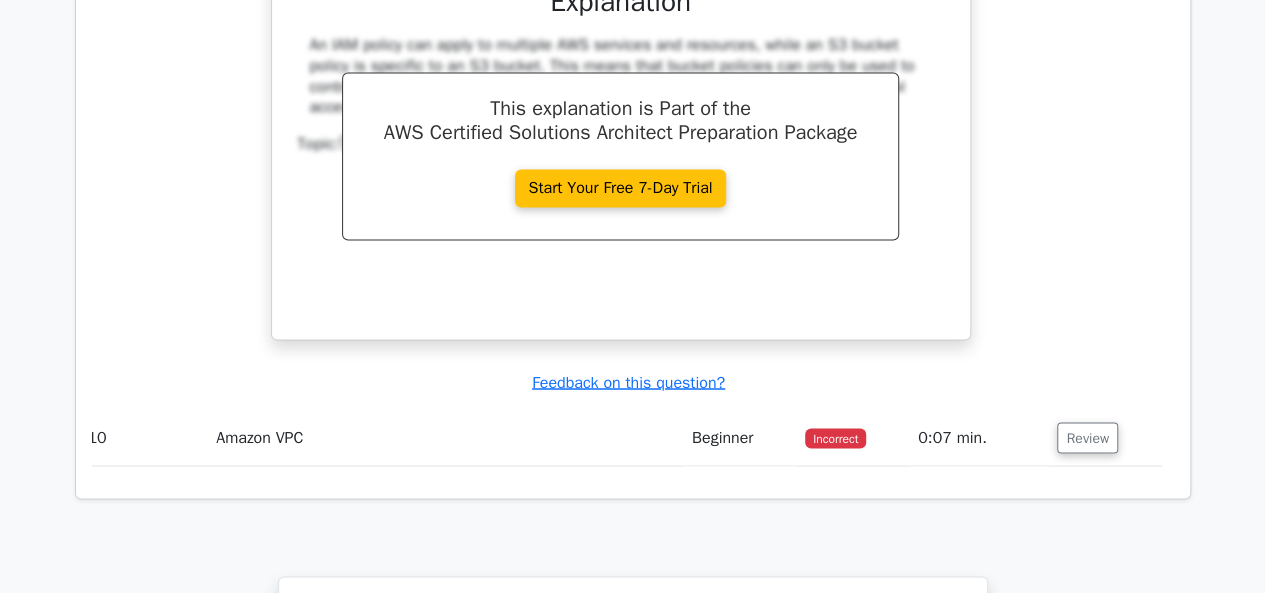 scroll, scrollTop: 5389, scrollLeft: 0, axis: vertical 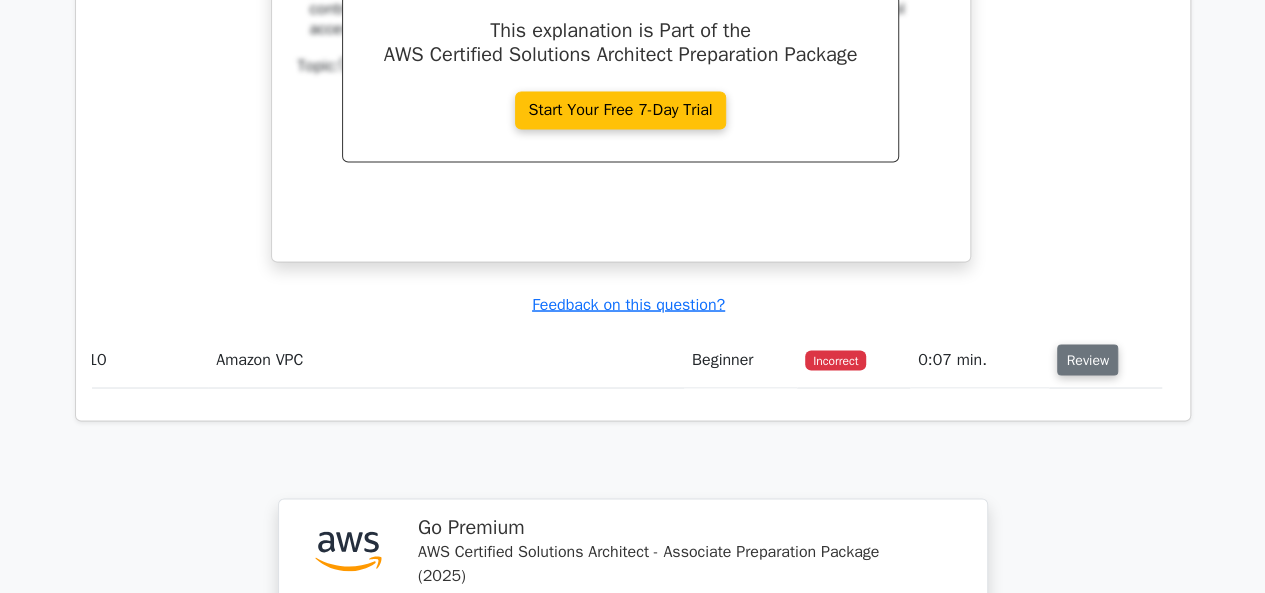 click on "Review" at bounding box center [1087, 359] 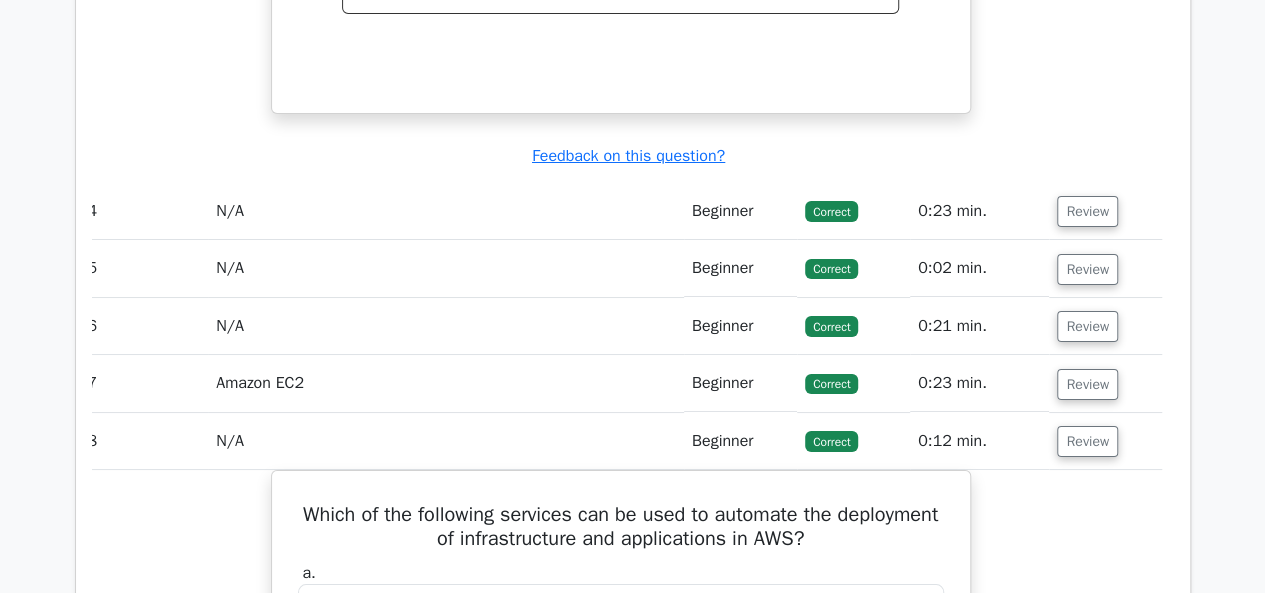 scroll, scrollTop: 3640, scrollLeft: 0, axis: vertical 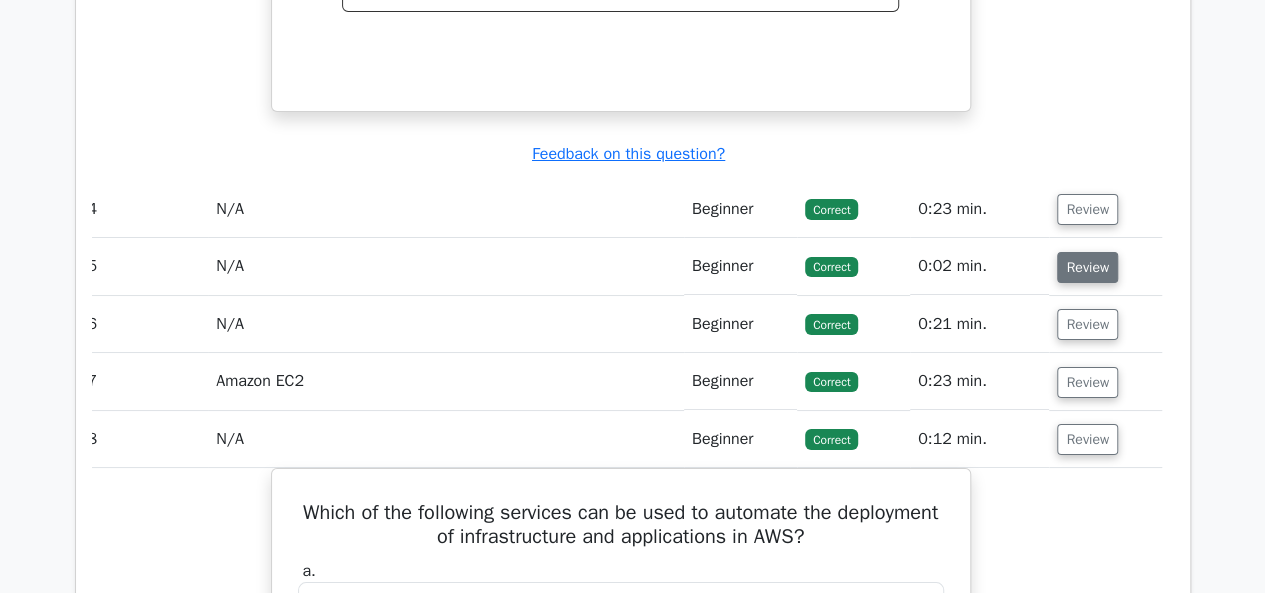 click on "Review" at bounding box center [1087, 267] 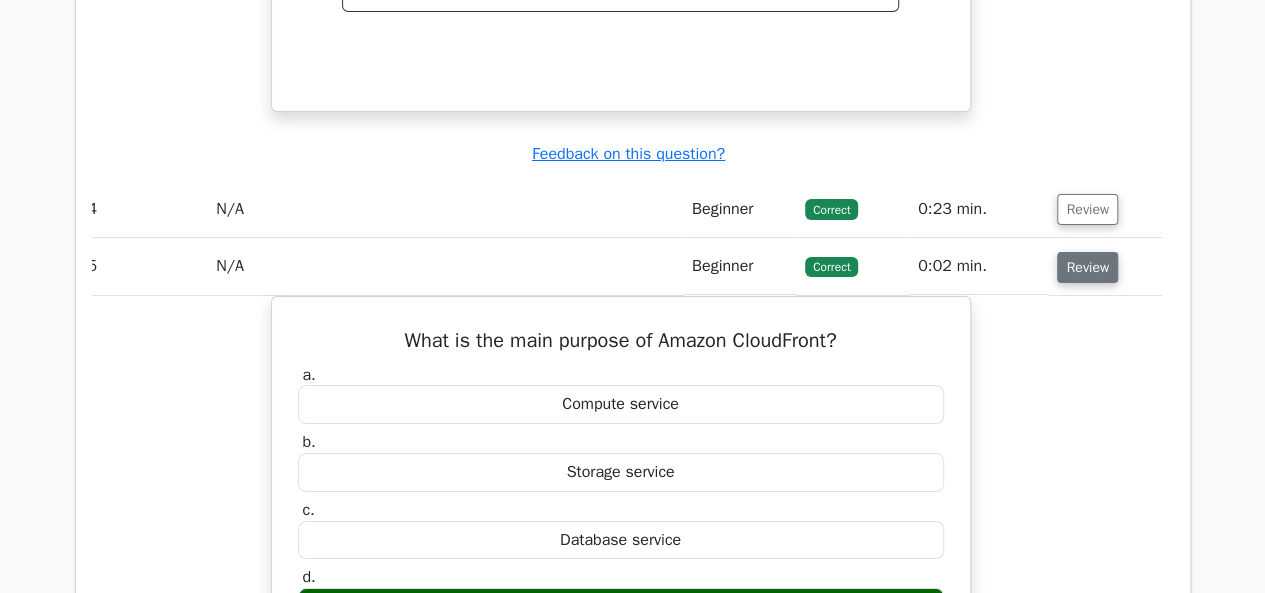 click on "Review" at bounding box center (1087, 267) 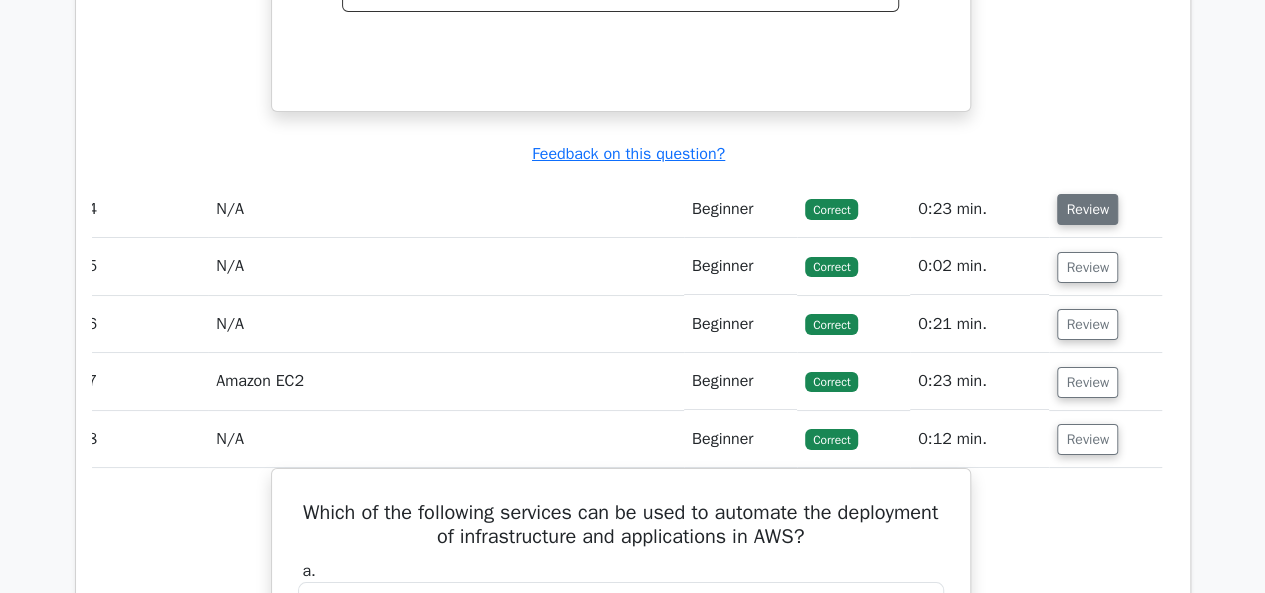 click on "Review" at bounding box center (1087, 209) 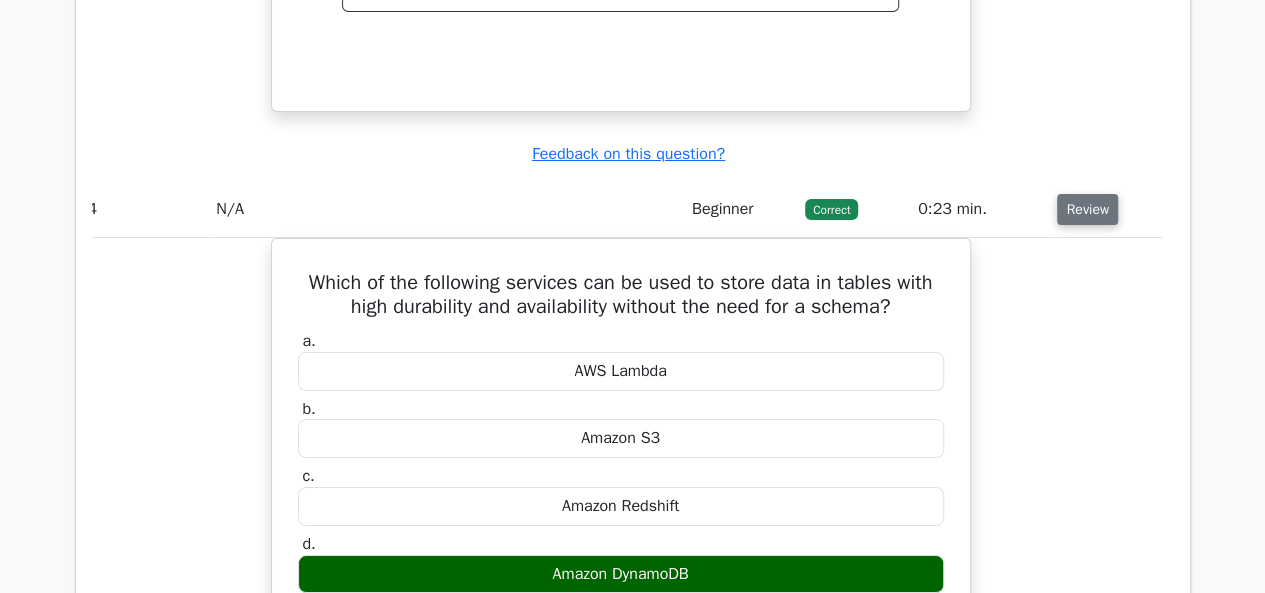 click on "Review" at bounding box center [1087, 209] 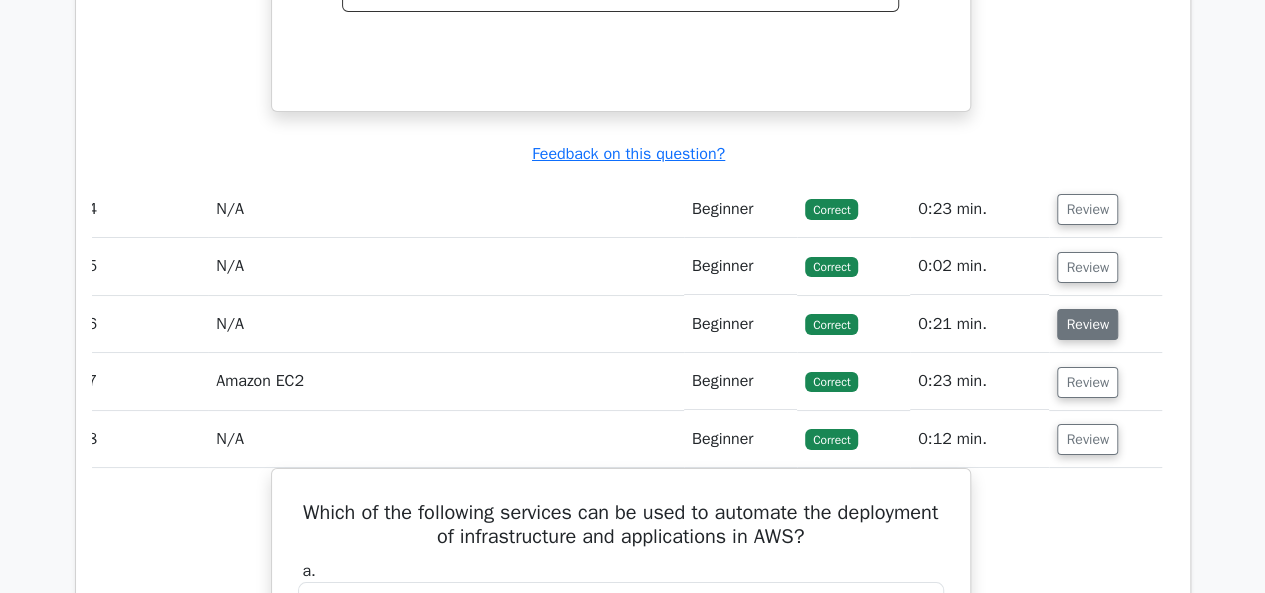 click on "Review" at bounding box center (1087, 324) 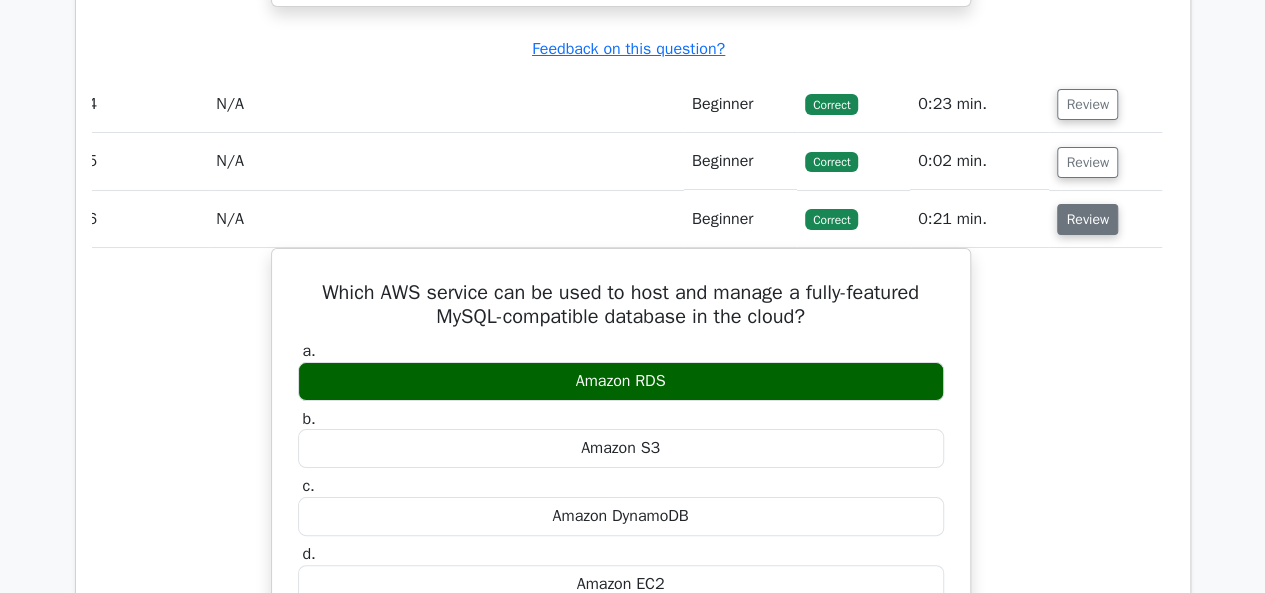 scroll, scrollTop: 3746, scrollLeft: 0, axis: vertical 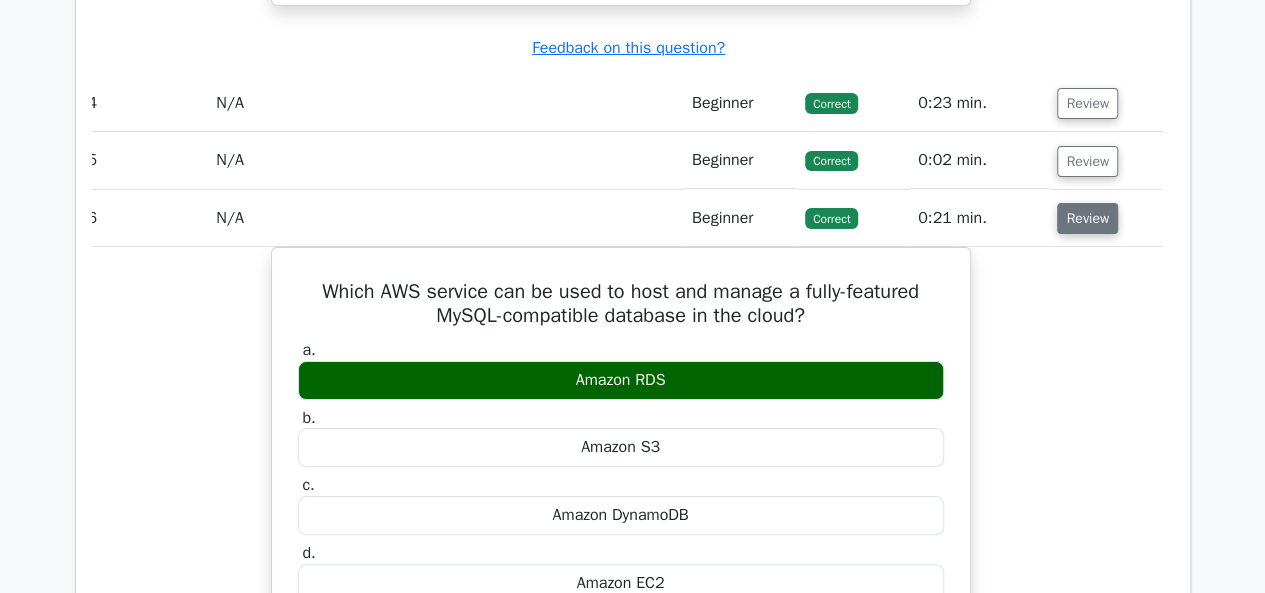 click on "Review" at bounding box center [1087, 218] 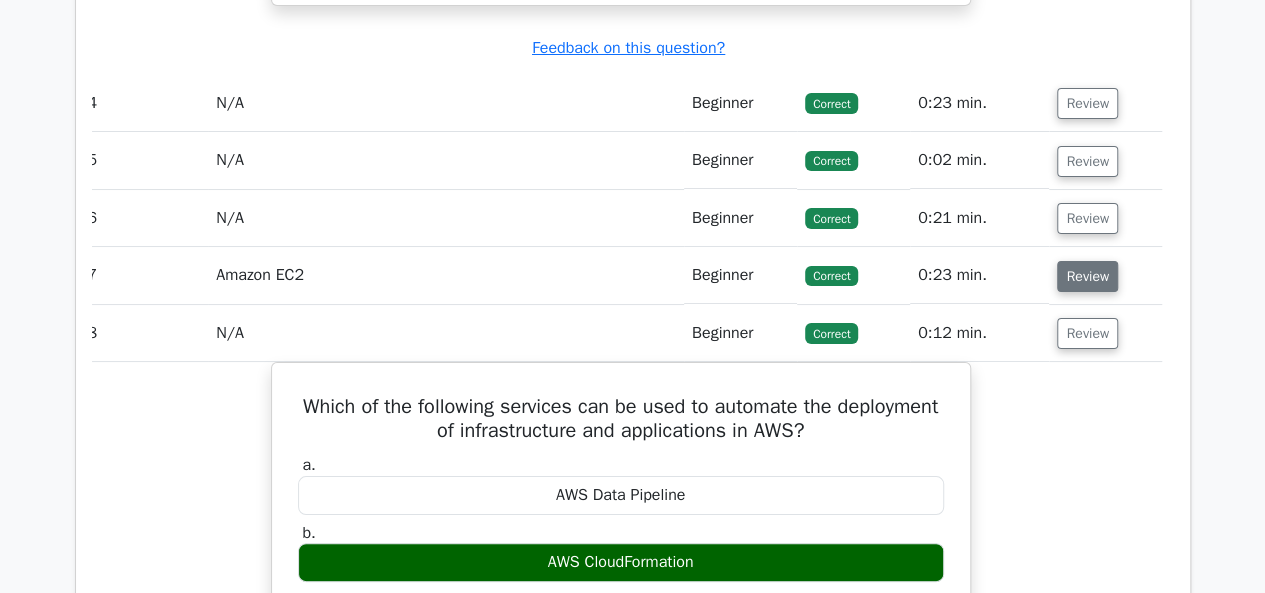 click on "Review" at bounding box center (1087, 276) 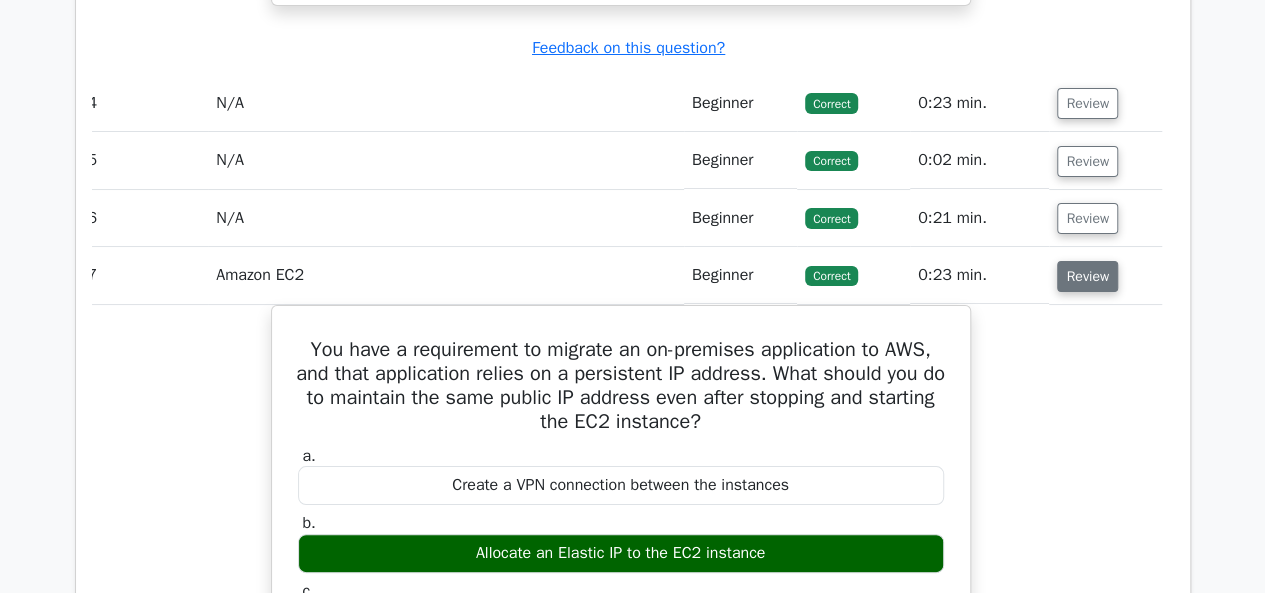 scroll, scrollTop: 3873, scrollLeft: 0, axis: vertical 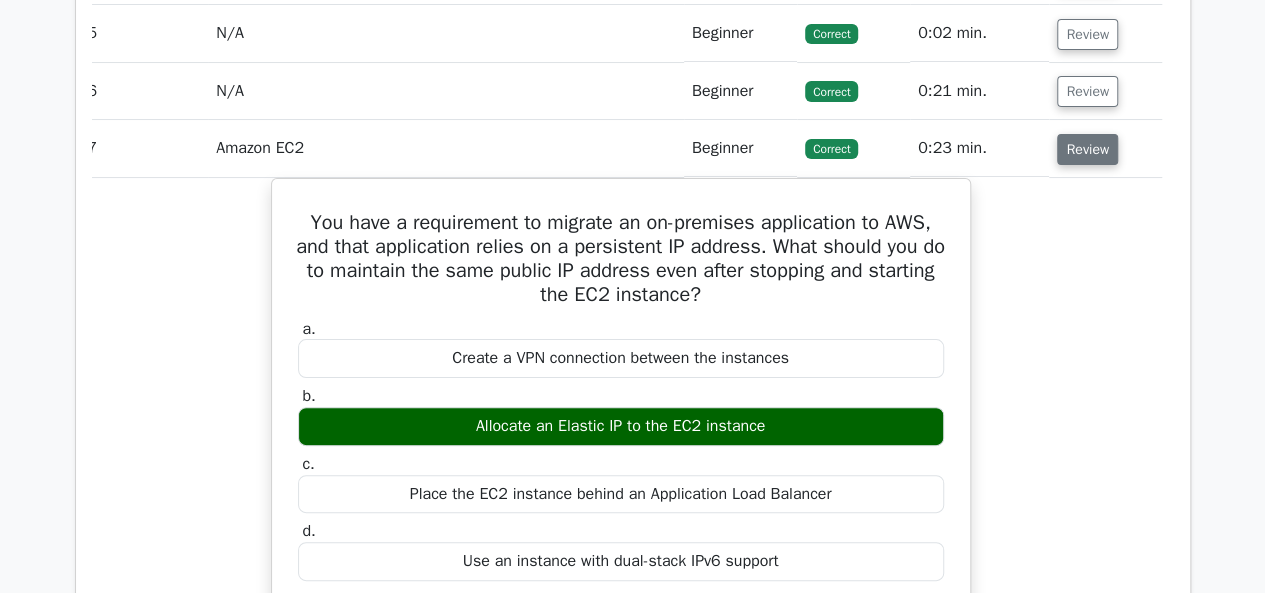 click on "Review" at bounding box center (1087, 149) 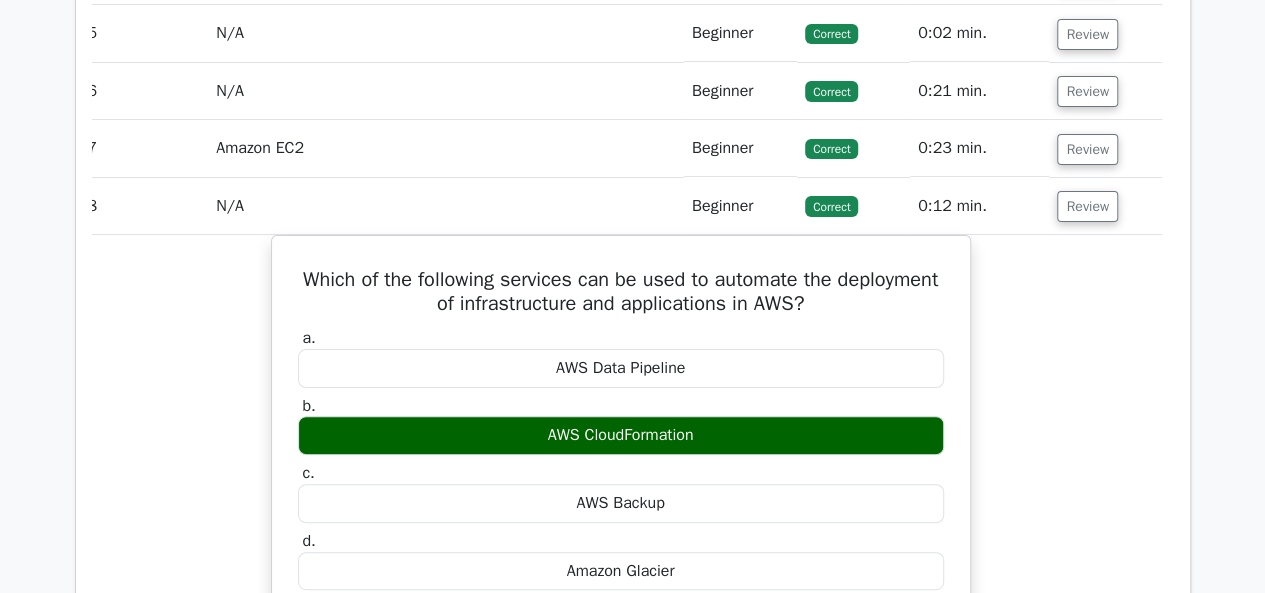 scroll, scrollTop: 0, scrollLeft: 0, axis: both 